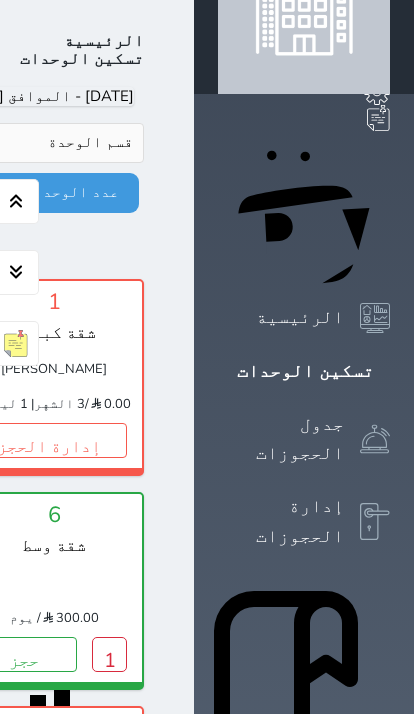 scroll, scrollTop: 617, scrollLeft: 0, axis: vertical 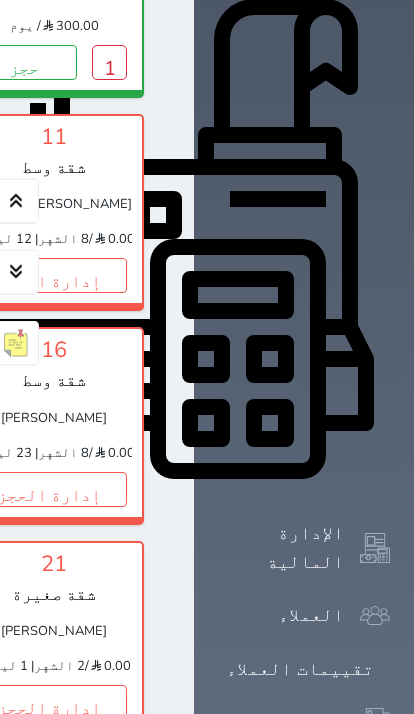 click on "1" at bounding box center [-86, 63] 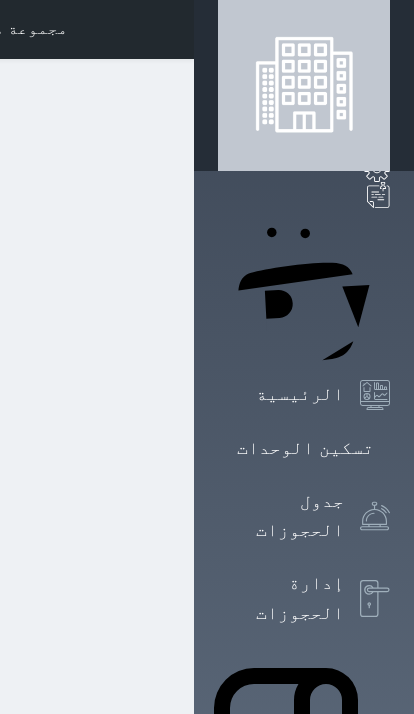 scroll, scrollTop: 0, scrollLeft: 0, axis: both 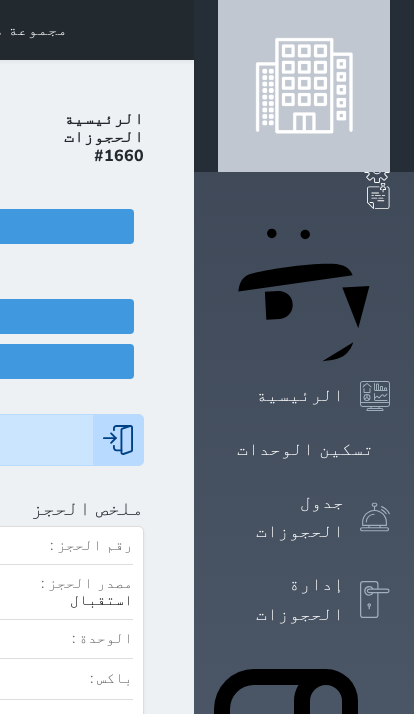 click on "تسجيل مغادرة" at bounding box center [-96, 361] 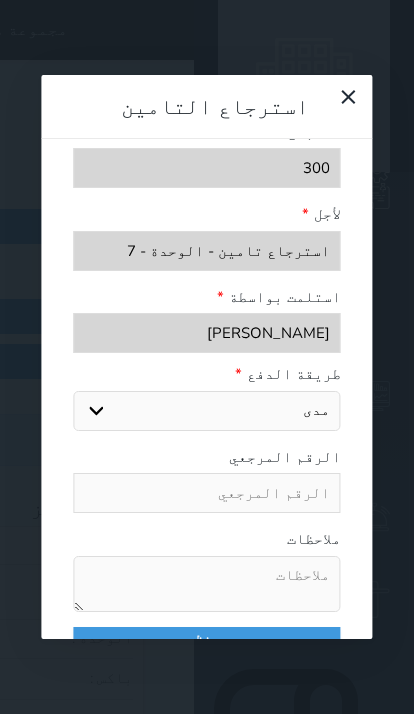 scroll, scrollTop: 370, scrollLeft: 0, axis: vertical 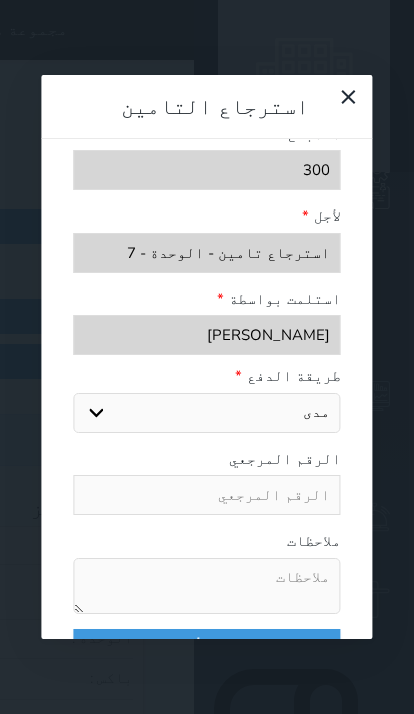 click at bounding box center [206, 495] 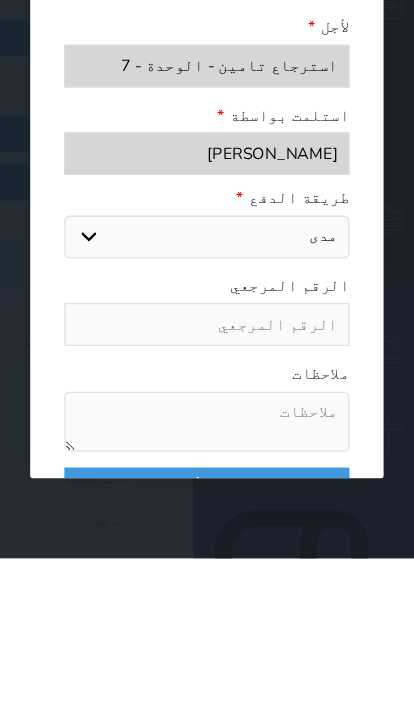 click on "اختر طريقة الدفع   دفع نقدى   تحويل بنكى   مدى   بطاقة ائتمان" at bounding box center [206, 413] 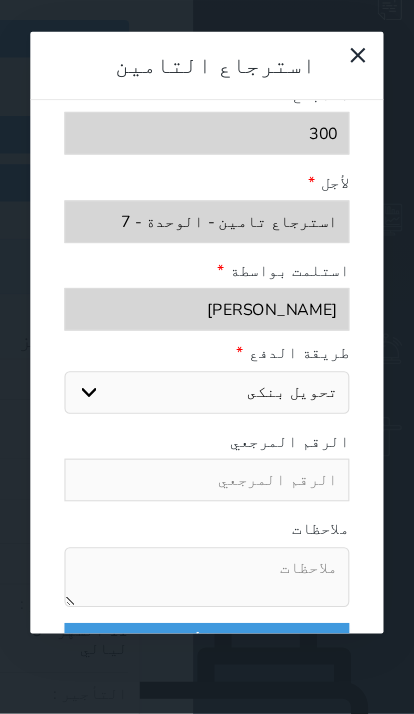 scroll, scrollTop: 146, scrollLeft: 0, axis: vertical 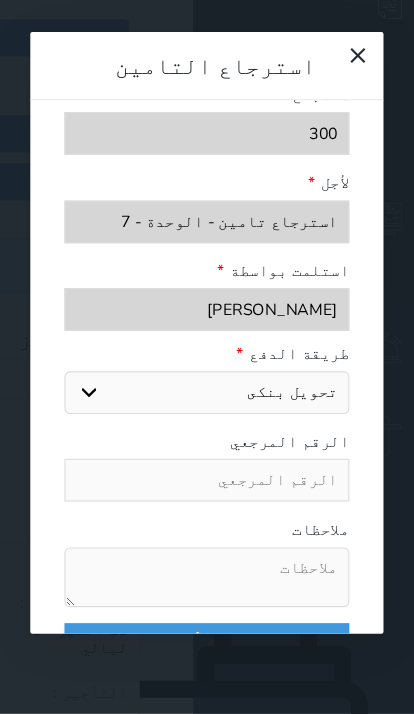 click on "حفظ" at bounding box center [206, 642] 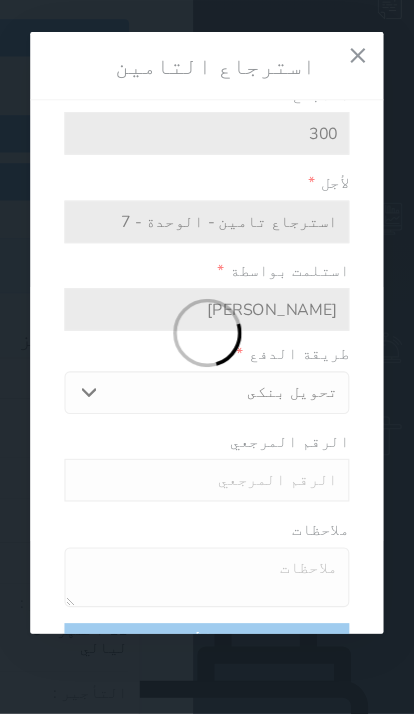 type on "21:08" 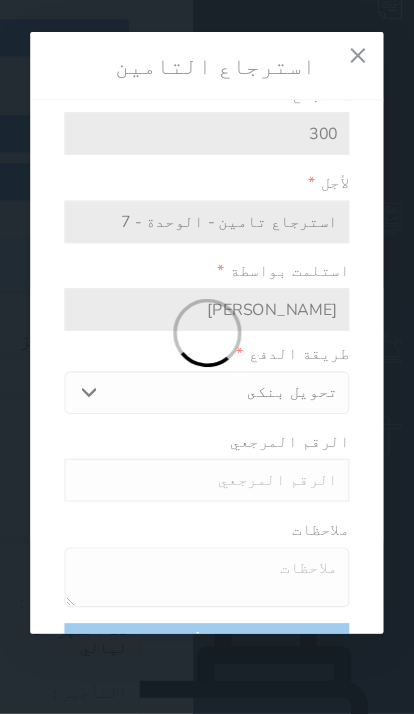 select 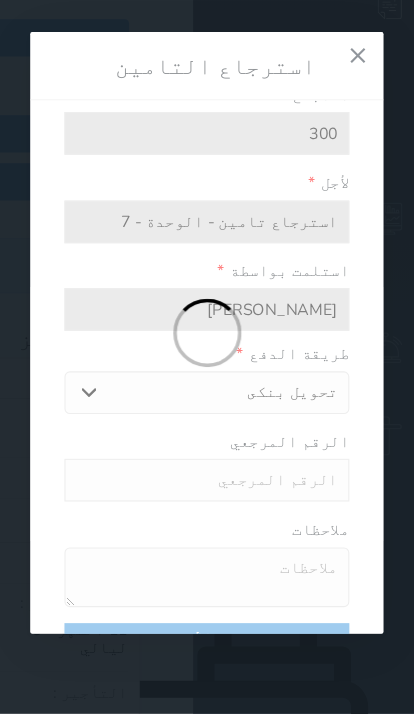 type on "[DATE] 21:08:08 GMT+0300 (التوقيت العربي الرسمي)" 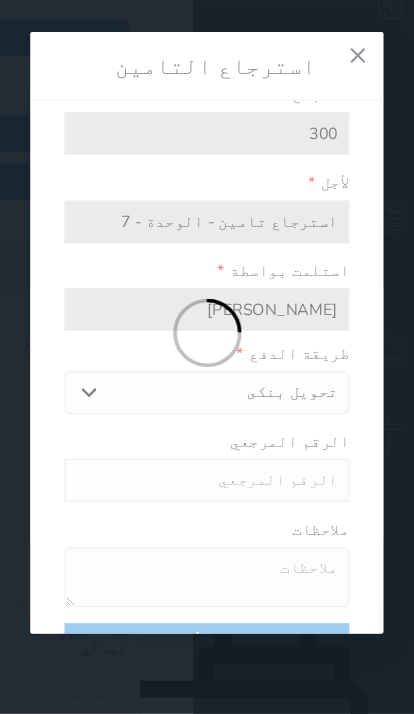 type on "0.00" 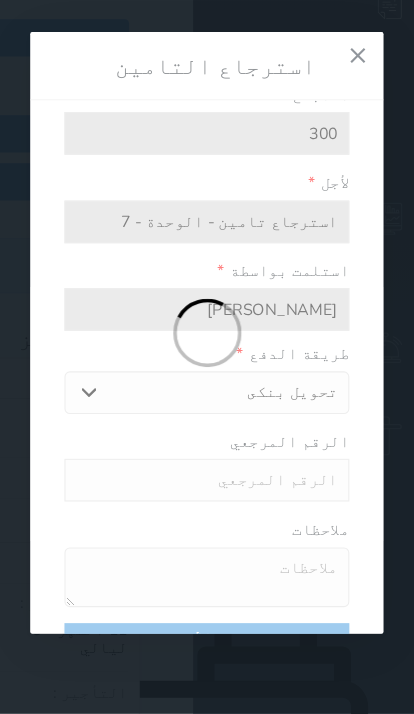 type 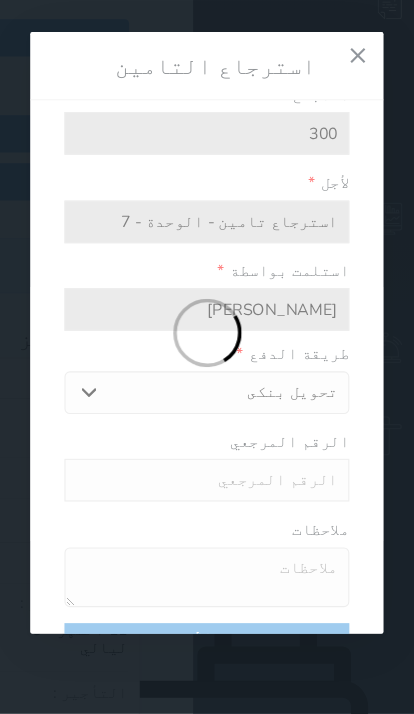 select 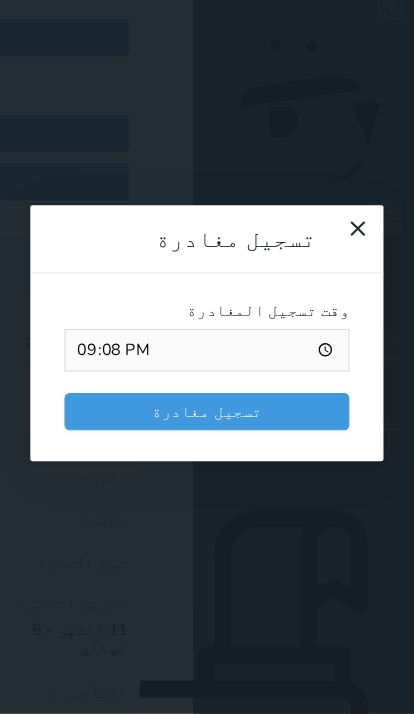 scroll, scrollTop: 288, scrollLeft: 0, axis: vertical 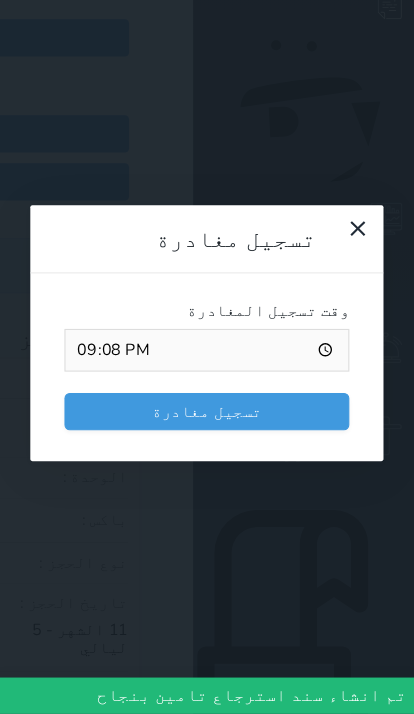 click on "تسجيل مغادرة" at bounding box center [206, 430] 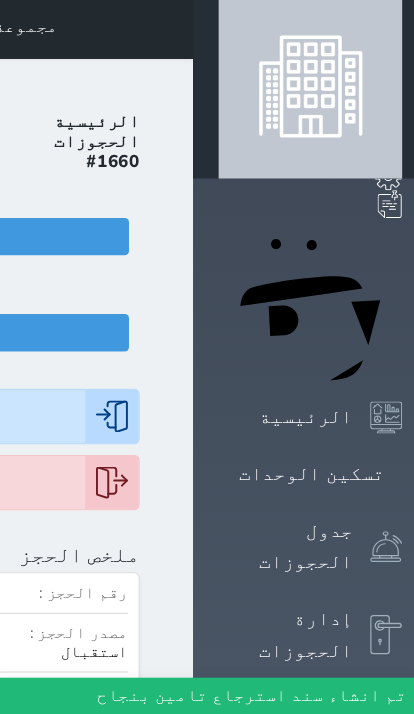 scroll, scrollTop: 0, scrollLeft: 0, axis: both 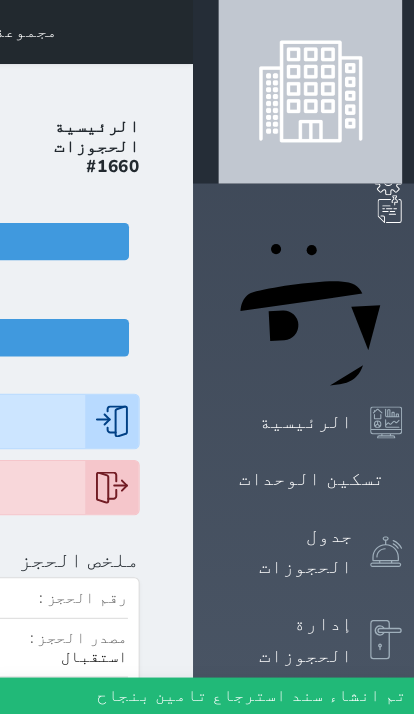 click at bounding box center [170, 30] 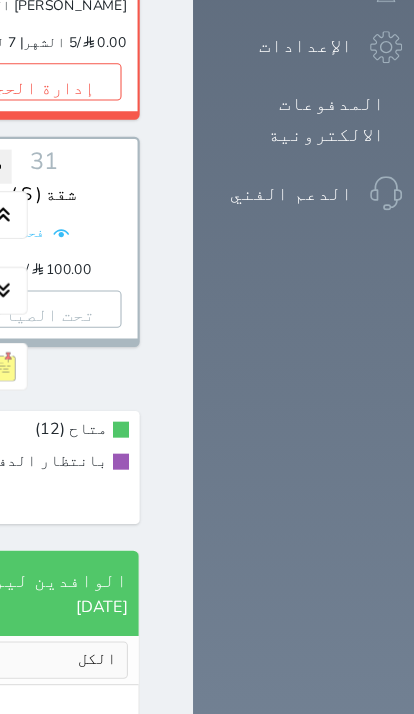 scroll, scrollTop: 1463, scrollLeft: 0, axis: vertical 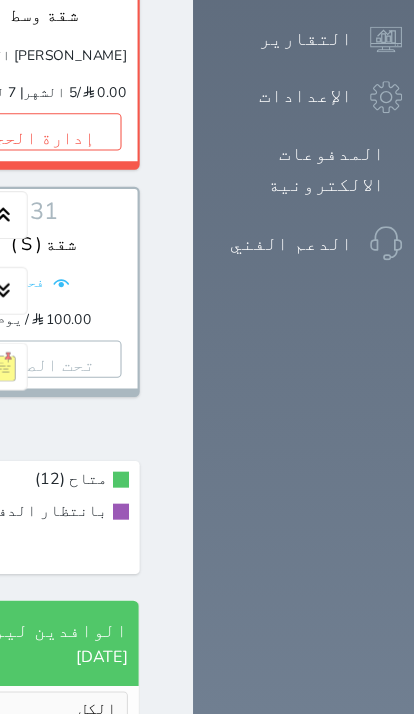 click on "إدارة الحجز" at bounding box center (-537, -518) 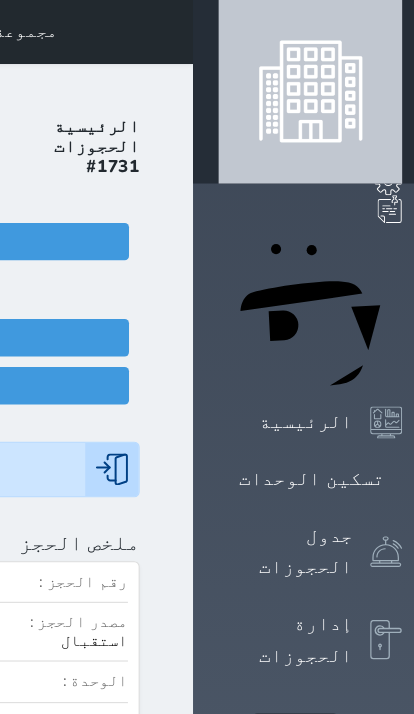 scroll, scrollTop: 0, scrollLeft: 0, axis: both 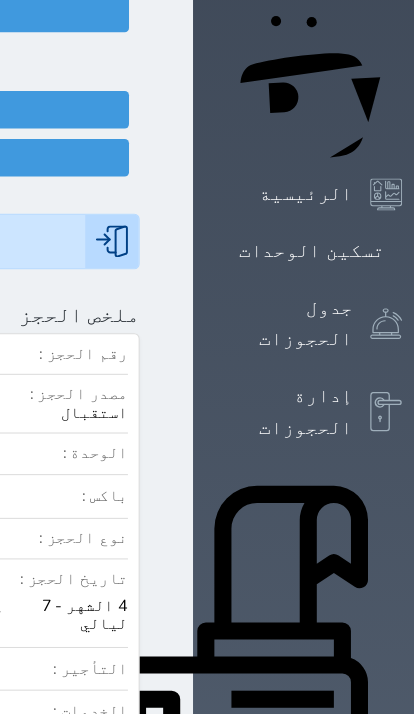 select 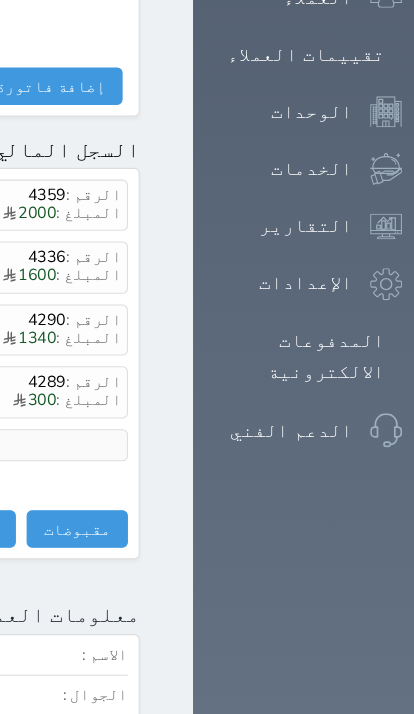 click on "مقبوضات" at bounding box center [85, 495] 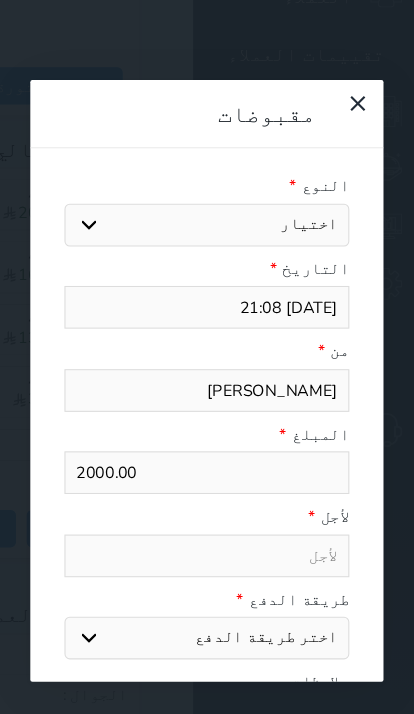 click on "اختيار" at bounding box center (206, 211) 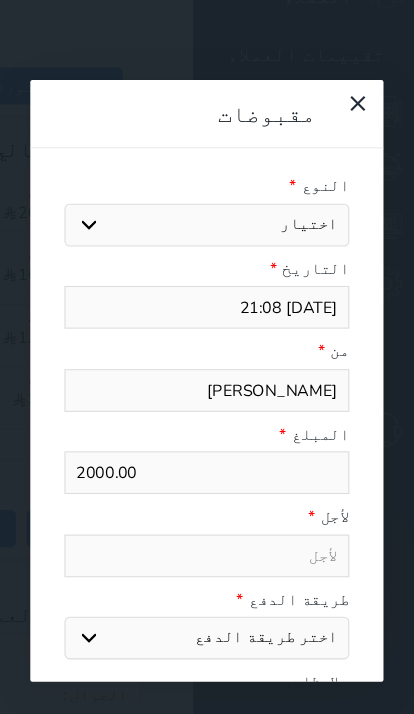 select 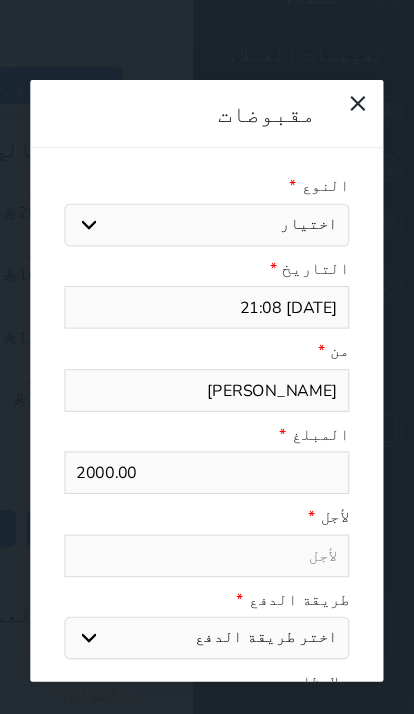 select 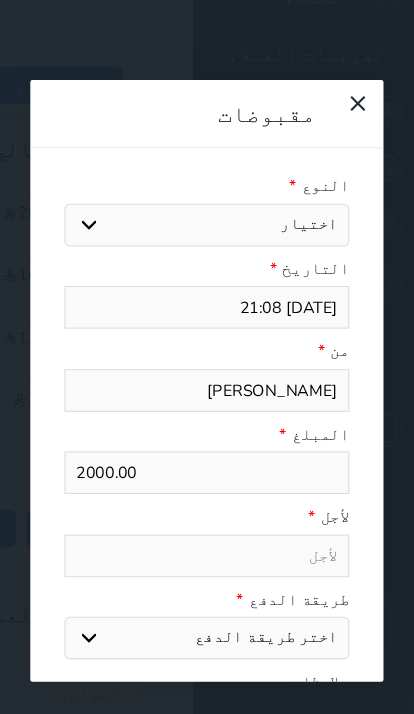 select on "59895" 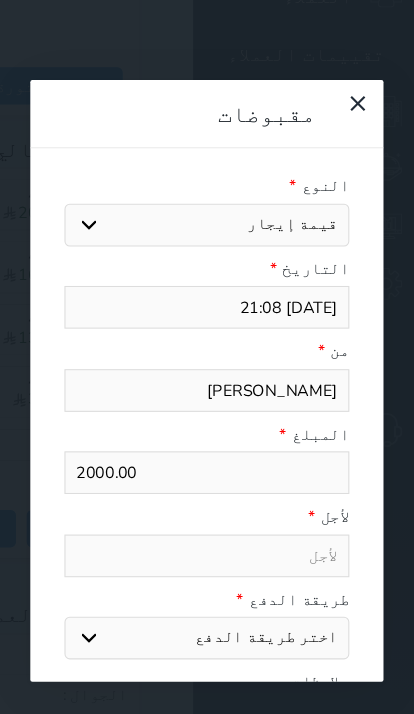 select 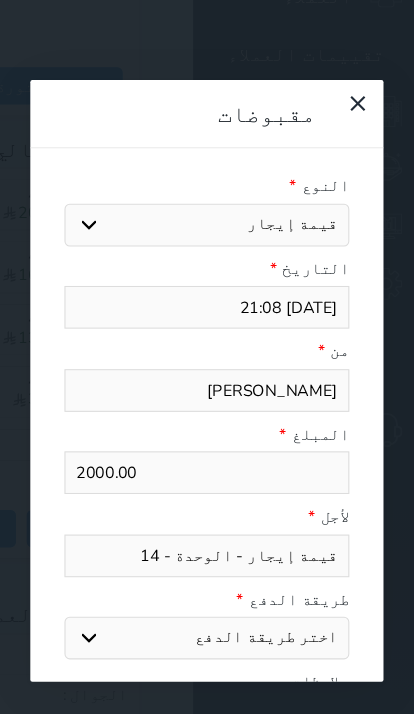 click on "اختر طريقة الدفع   دفع نقدى   تحويل بنكى   مدى   بطاقة ائتمان   آجل" at bounding box center (206, 598) 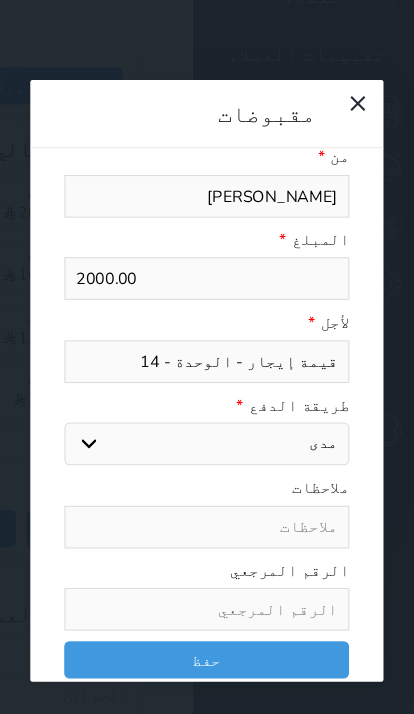 click at bounding box center (206, 571) 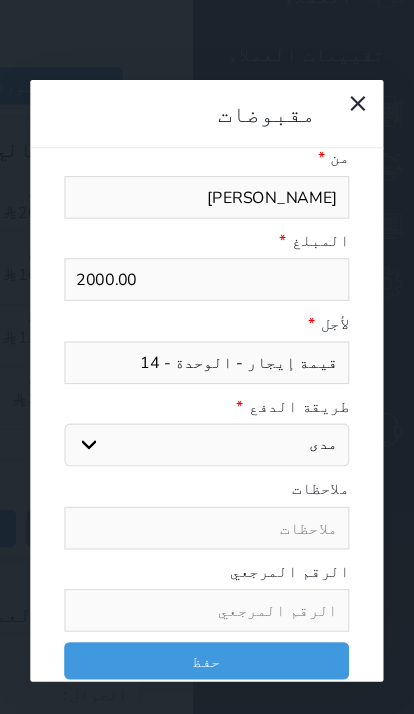 scroll, scrollTop: 1288, scrollLeft: 0, axis: vertical 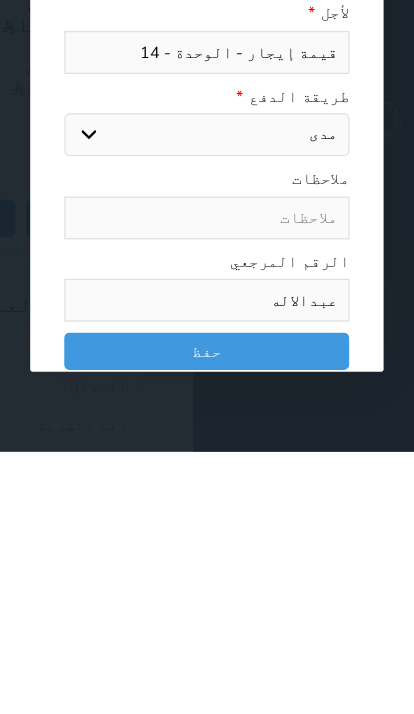 type on "عبدالاله" 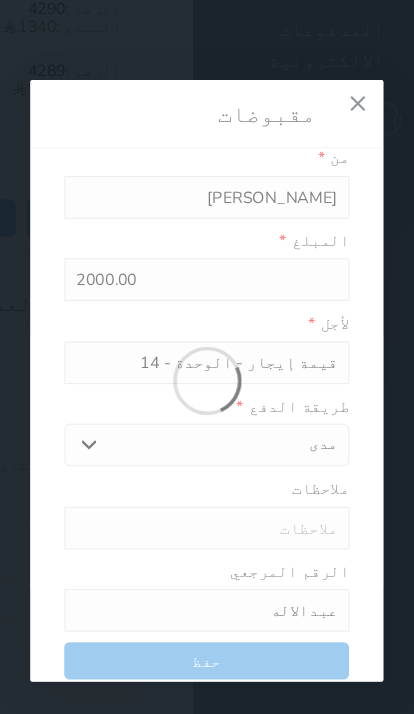 click at bounding box center [206, 357] 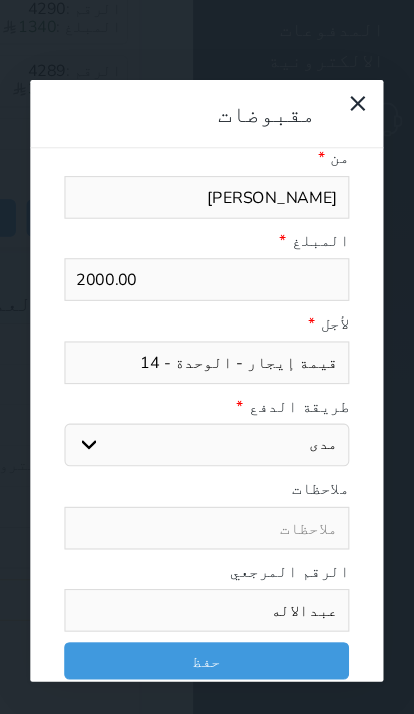 select 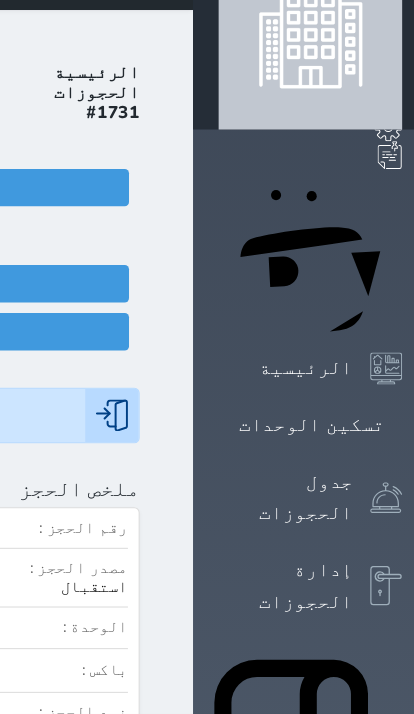 scroll, scrollTop: 0, scrollLeft: 0, axis: both 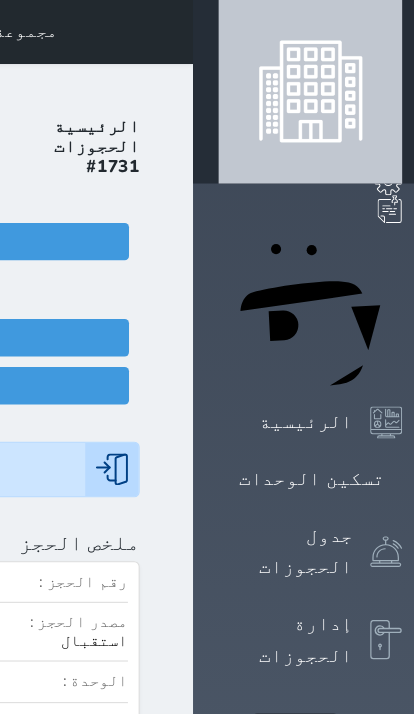 click at bounding box center (170, 30) 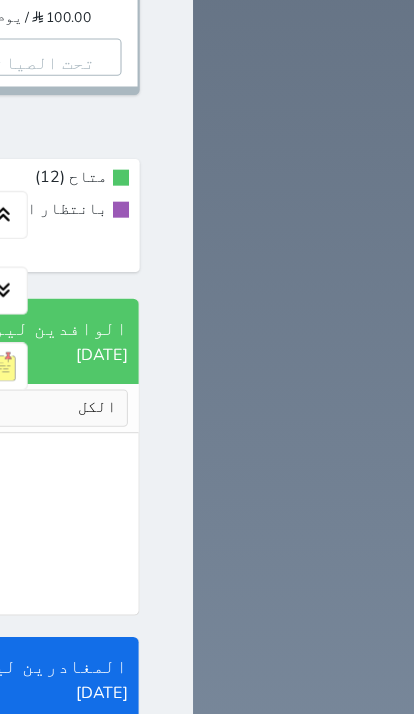 scroll, scrollTop: 1748, scrollLeft: 0, axis: vertical 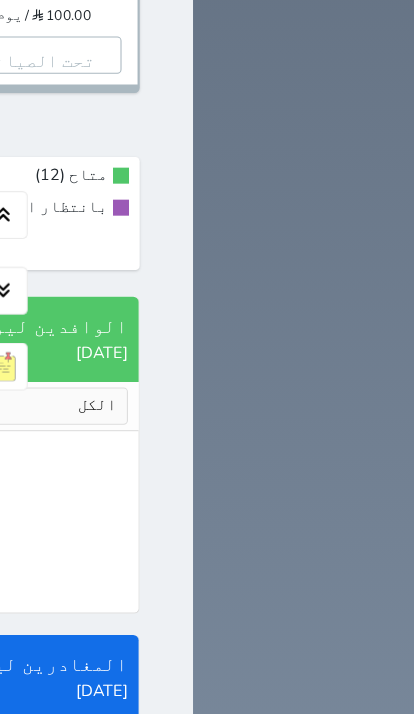 click on "1" at bounding box center (-281, -589) 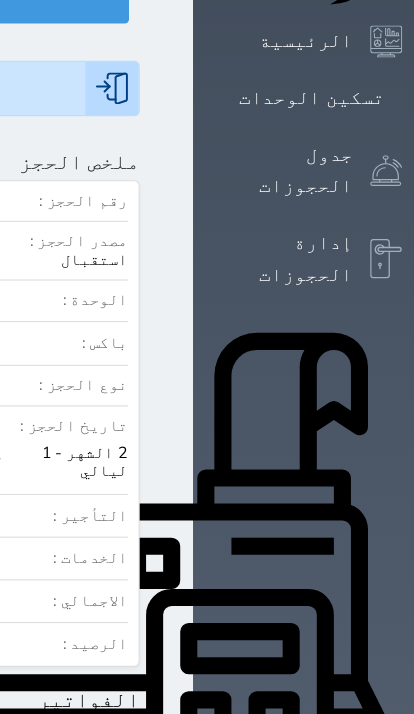 scroll, scrollTop: 355, scrollLeft: 0, axis: vertical 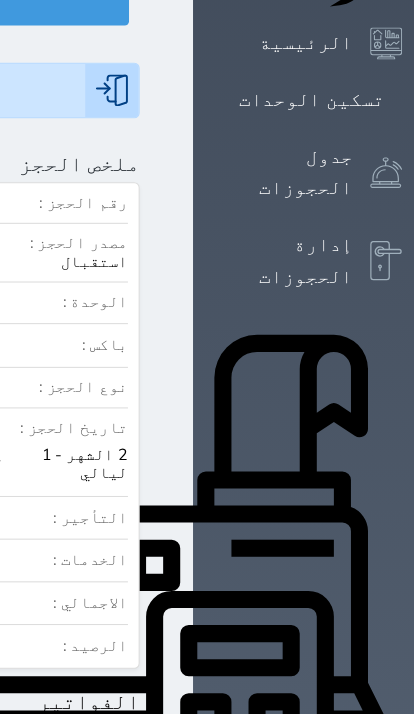 click at bounding box center [-799, 153] 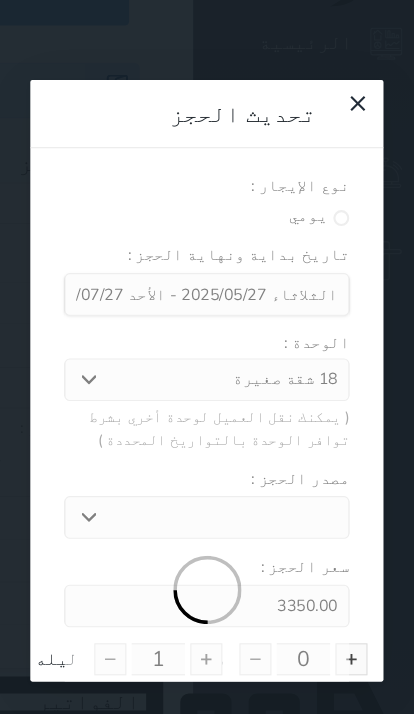 select 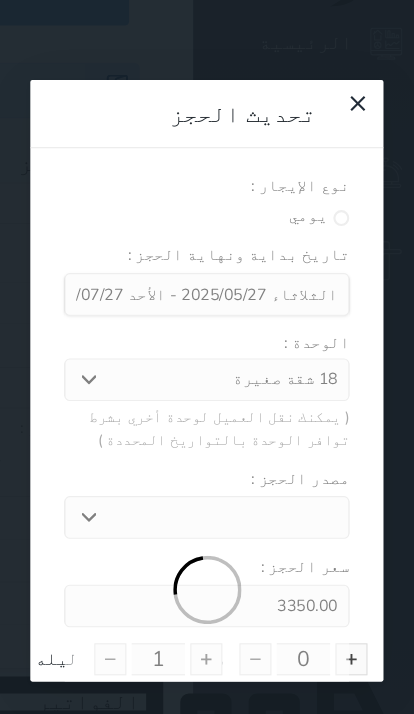type on "2" 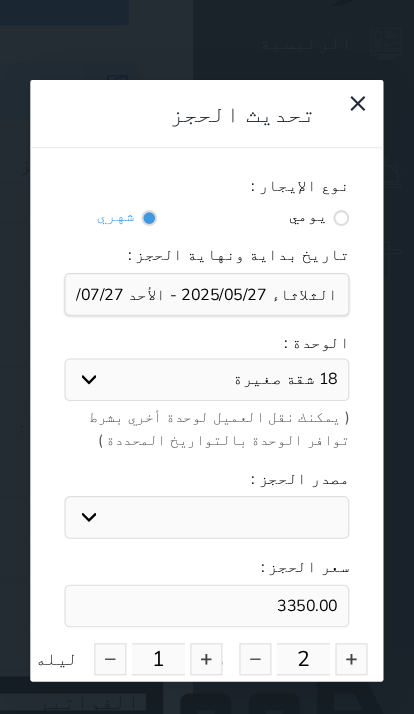 click at bounding box center [343, 618] 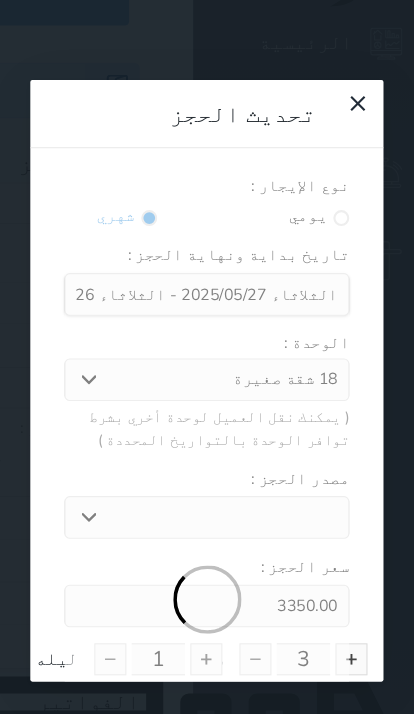 select 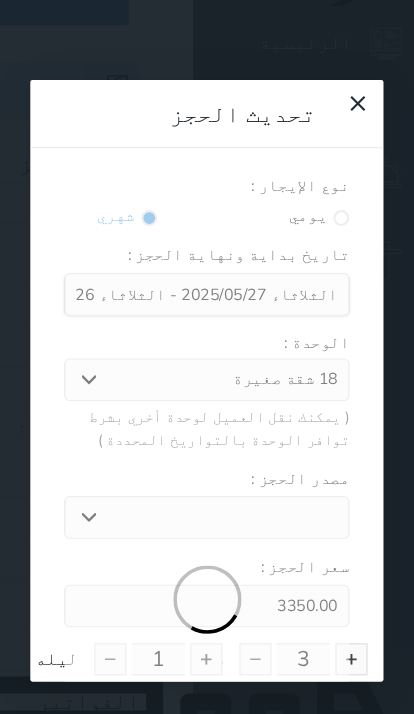 type on "4997.54" 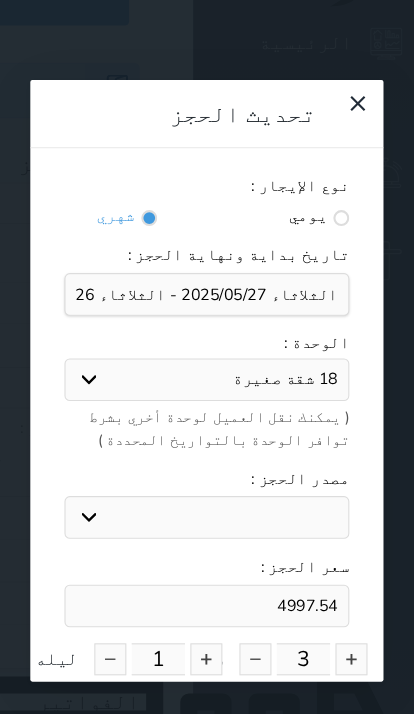 click at bounding box center [206, 618] 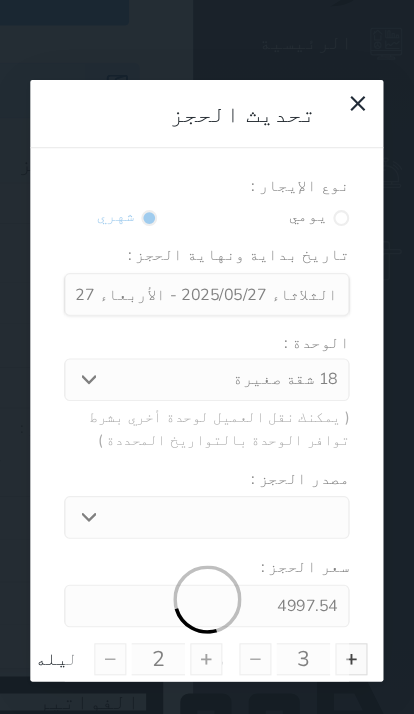 select 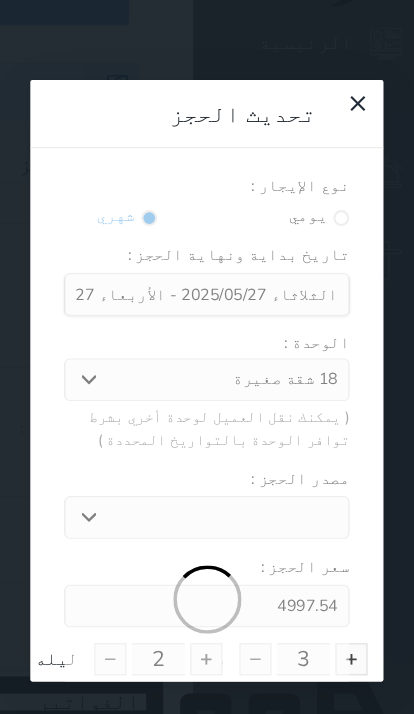 type on "5052.46" 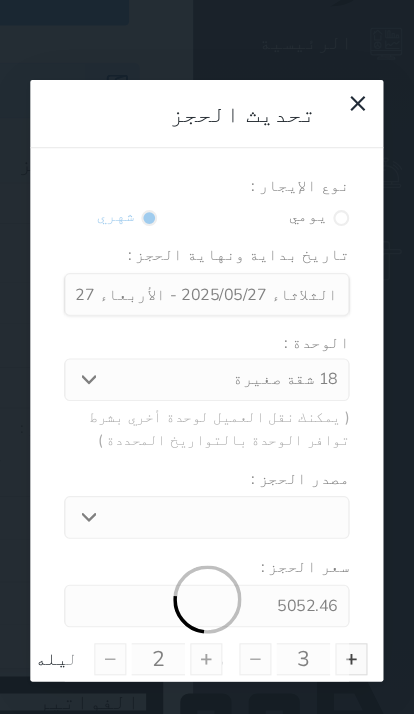 select on "12598" 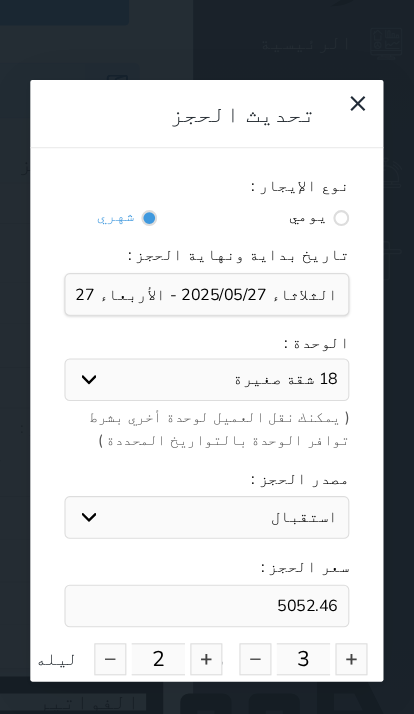 click on "5052.46" at bounding box center (206, 568) 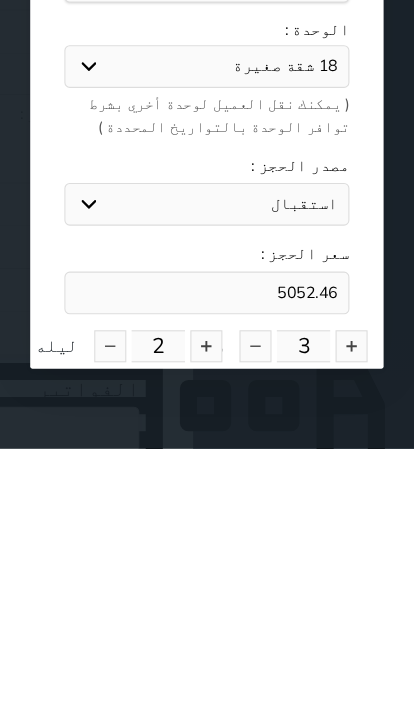 click on "5052.46" at bounding box center (206, 568) 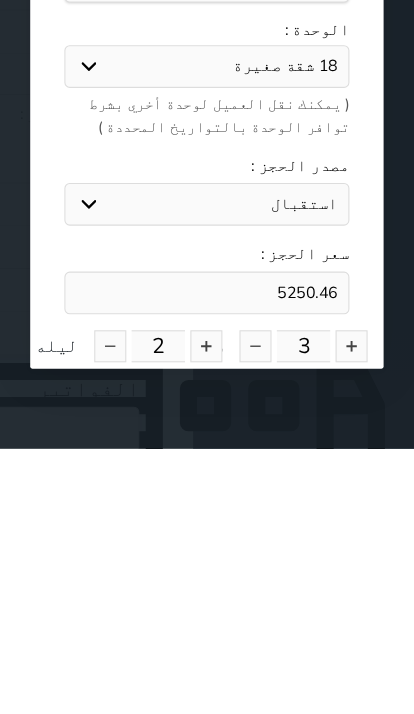 click on "5250.46" at bounding box center (206, 568) 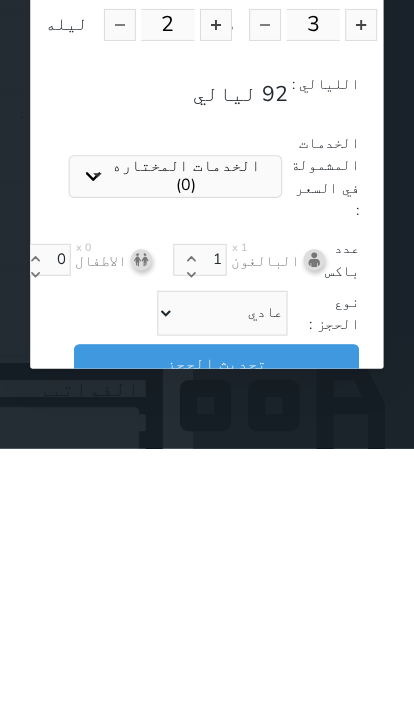 scroll, scrollTop: 299, scrollLeft: -9, axis: both 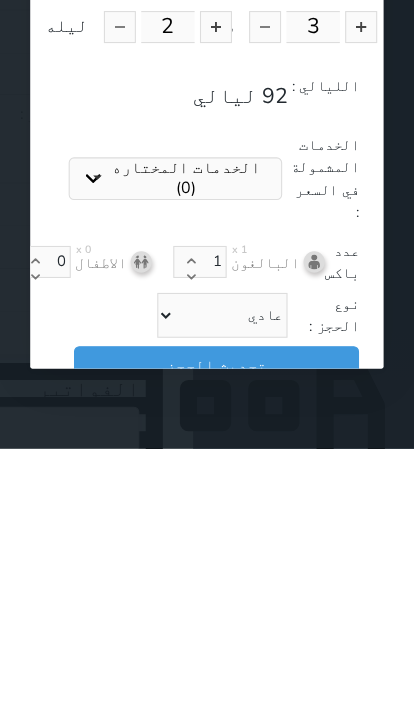 click on "تحديث الحجز" at bounding box center (215, 635) 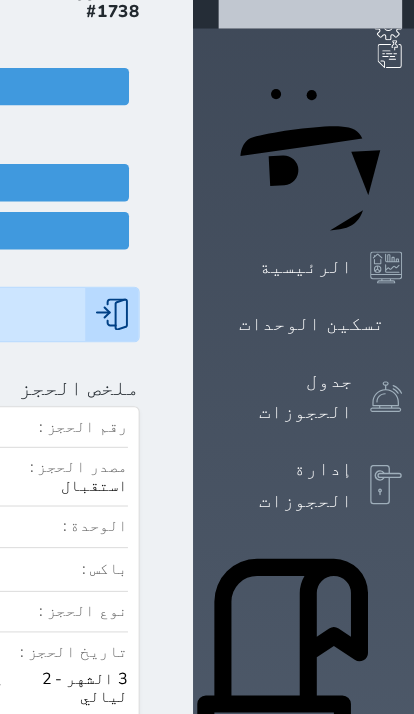 scroll, scrollTop: 144, scrollLeft: 0, axis: vertical 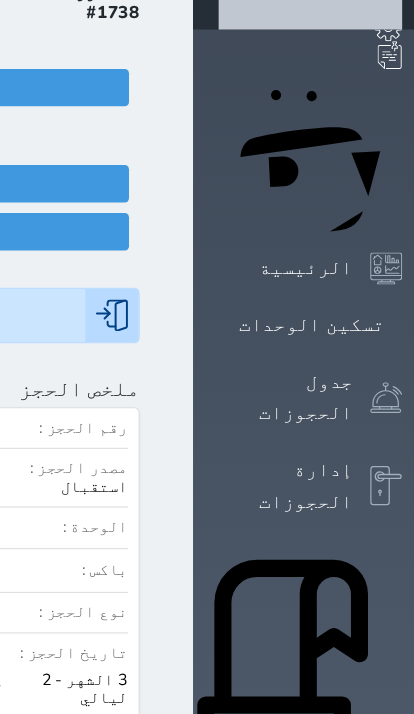click at bounding box center (-799, 364) 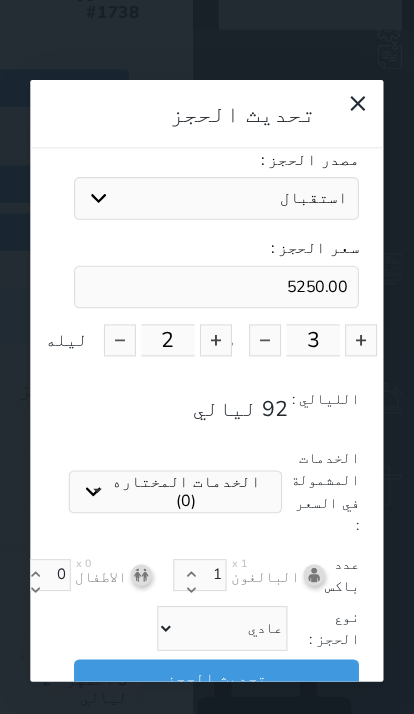 click on "5250.00" at bounding box center (215, 269) 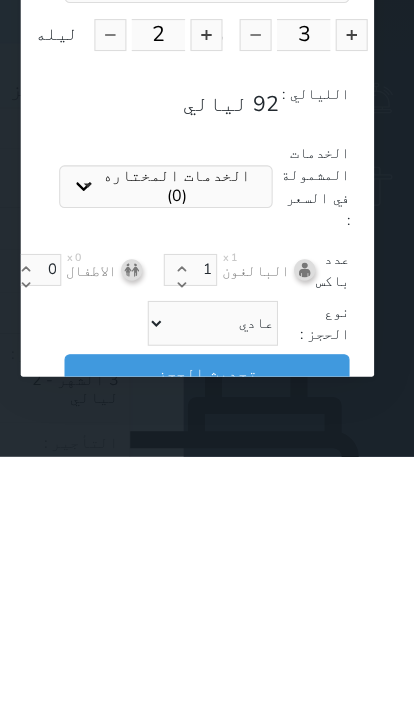 click on "تحديث الحجز" at bounding box center (215, 635) 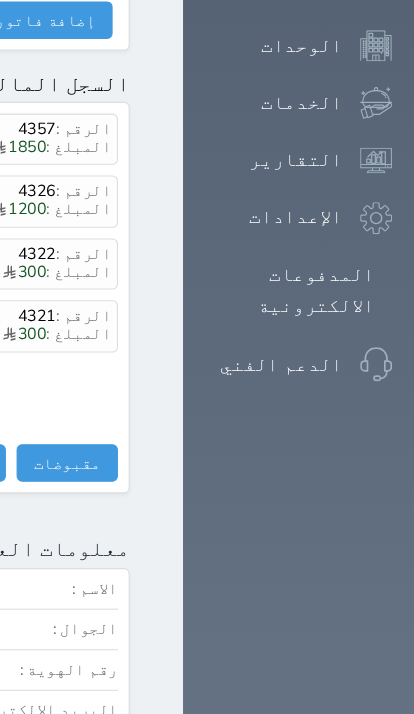 scroll, scrollTop: 1418, scrollLeft: 0, axis: vertical 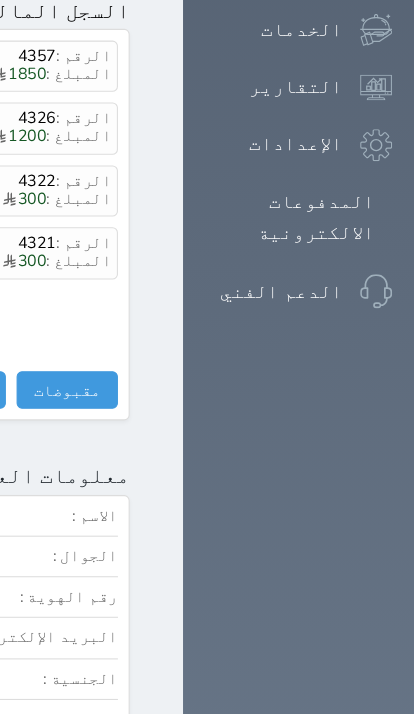 click on "مقبوضات" at bounding box center [85, 365] 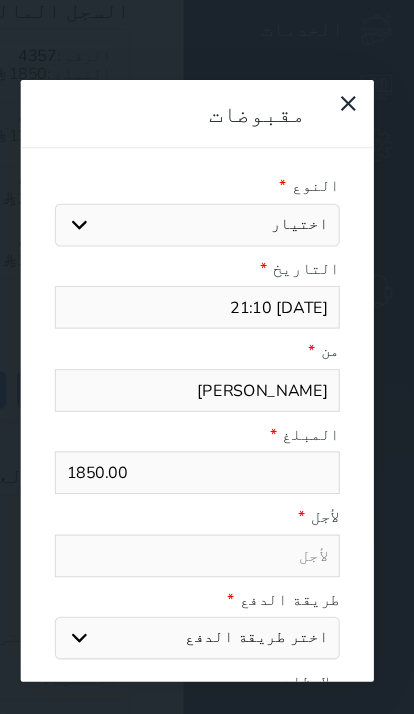 select 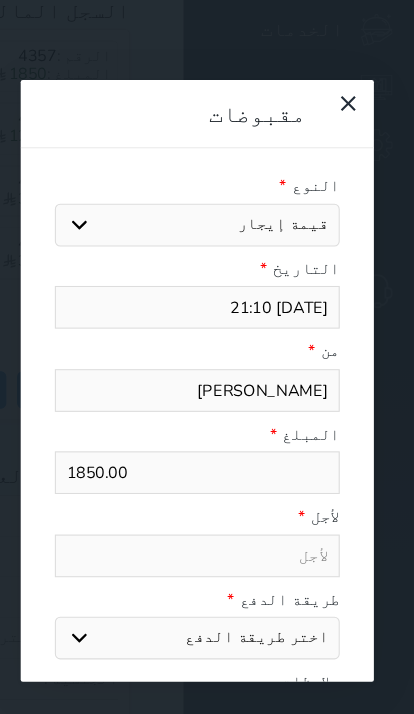 select 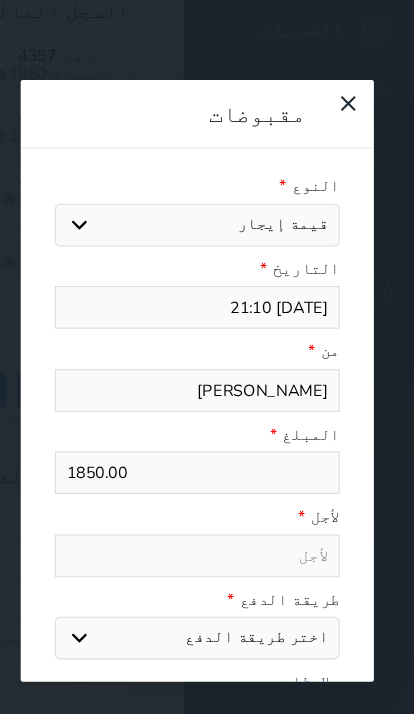 type on "قيمة إيجار - الوحدة - 18" 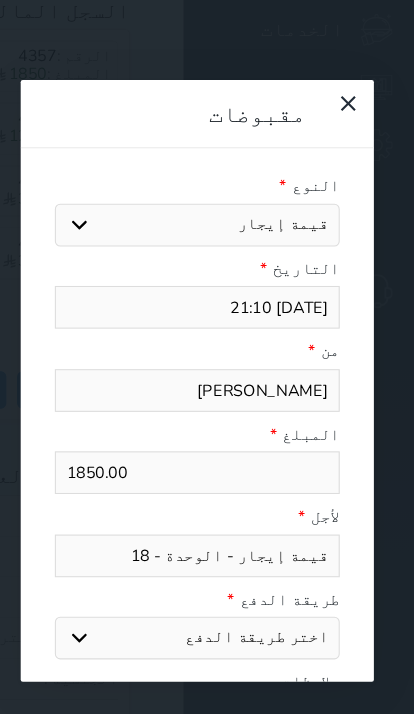 click on "اختر طريقة الدفع   دفع نقدى   تحويل بنكى   مدى   بطاقة ائتمان   آجل" at bounding box center (206, 598) 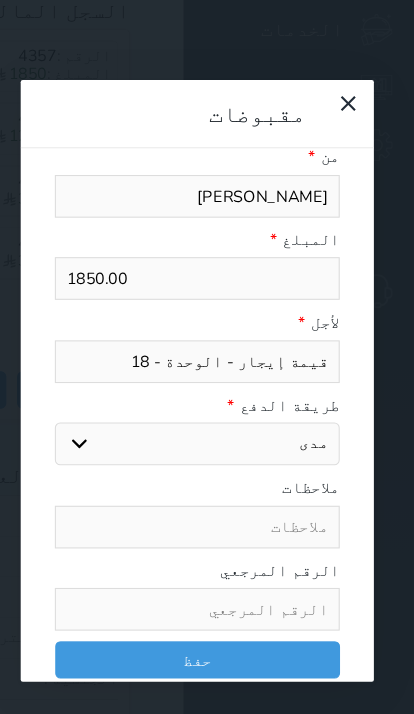click at bounding box center [206, 571] 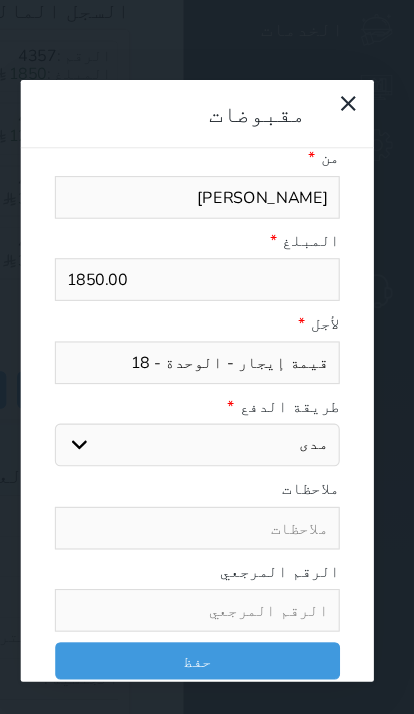 scroll, scrollTop: 1417, scrollLeft: 0, axis: vertical 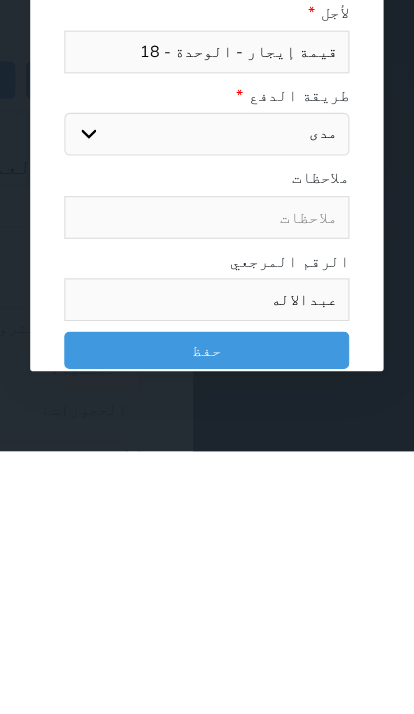 type on "عبدالاله" 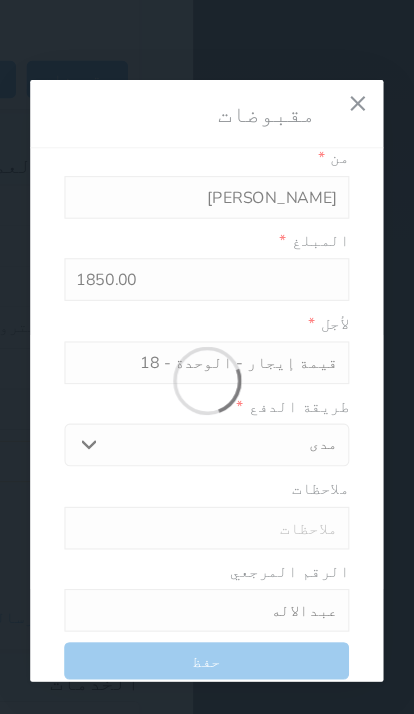 select 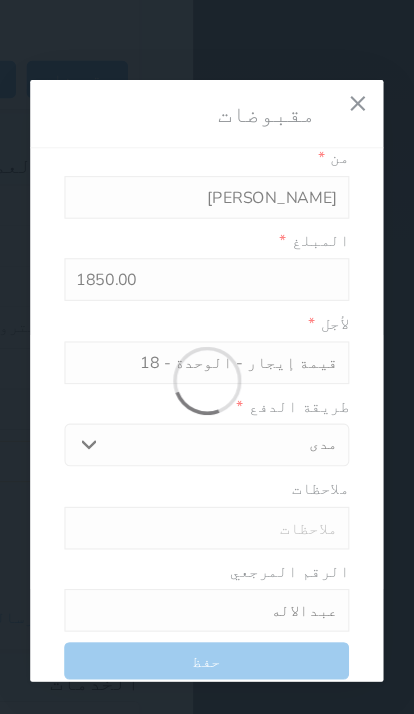 type 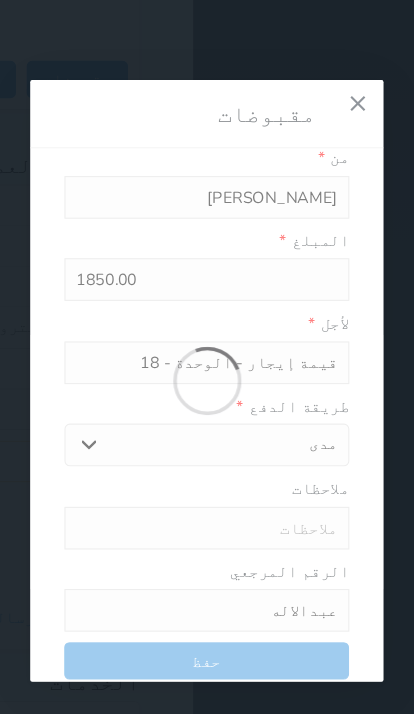 type on "0" 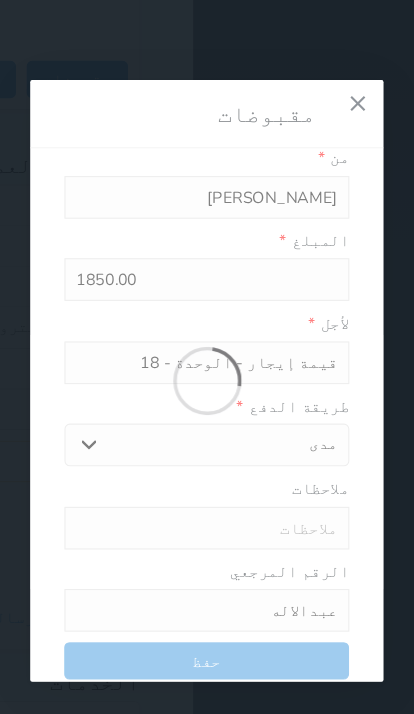 select 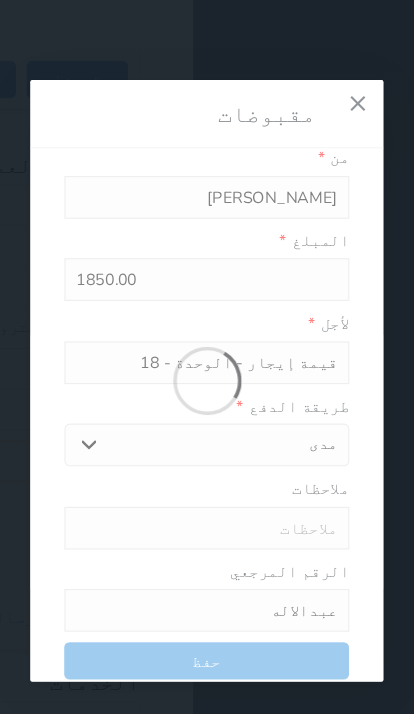 type on "0" 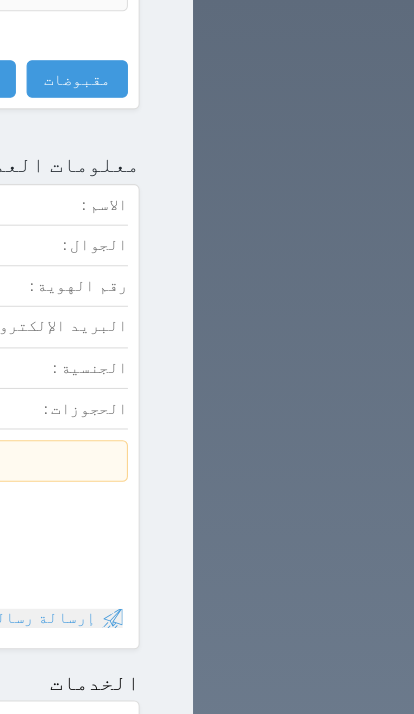 click at bounding box center [170, -1679] 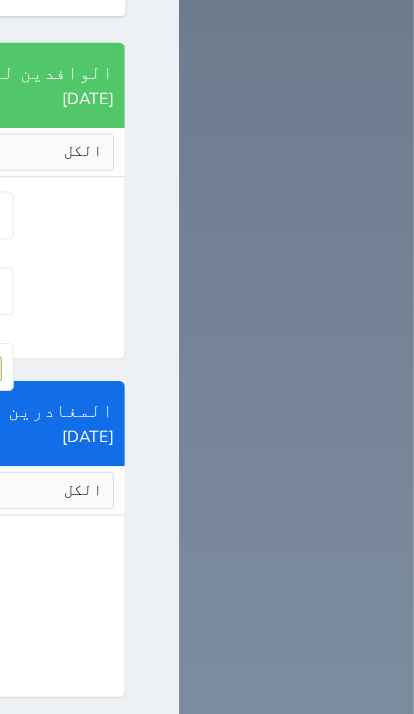 scroll, scrollTop: 2224, scrollLeft: 0, axis: vertical 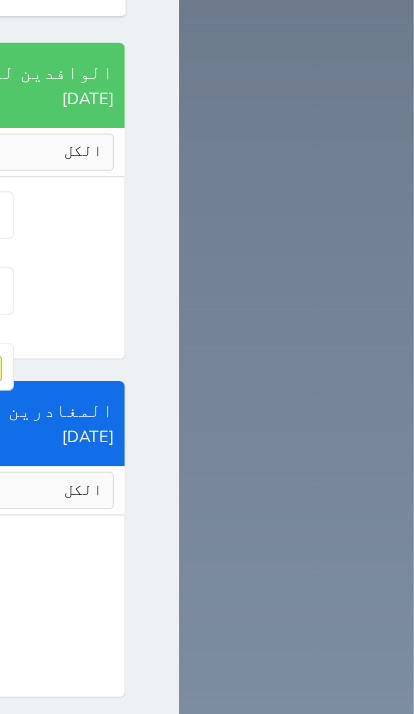 click on "إدارة الحجز" at bounding box center (-537, -827) 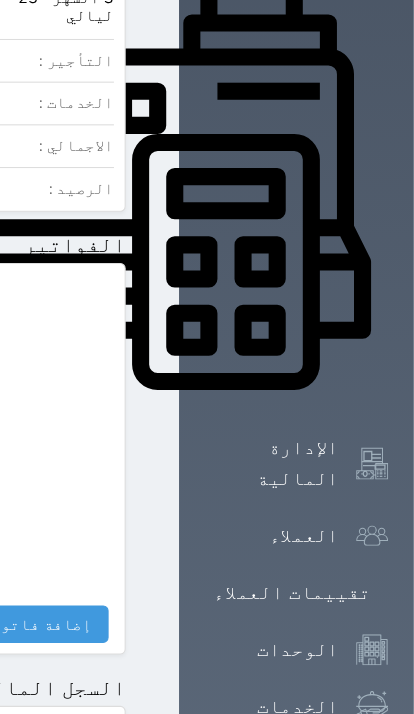 scroll, scrollTop: 933, scrollLeft: 0, axis: vertical 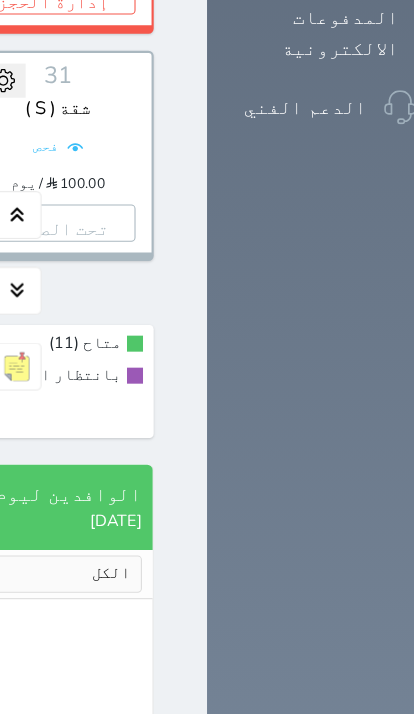 click on "1" at bounding box center (-672, -645) 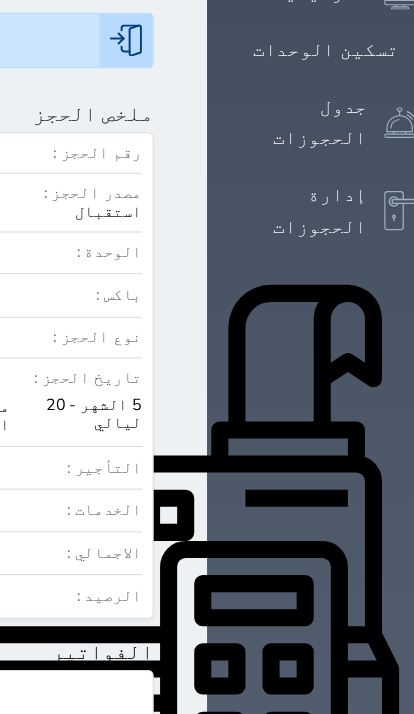 scroll, scrollTop: 313, scrollLeft: 0, axis: vertical 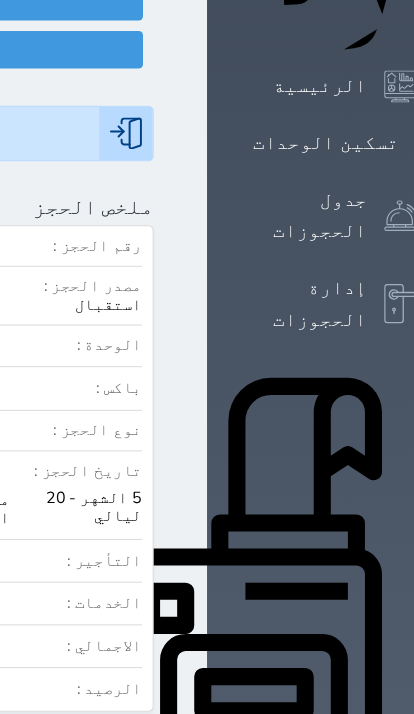 click at bounding box center [-799, 195] 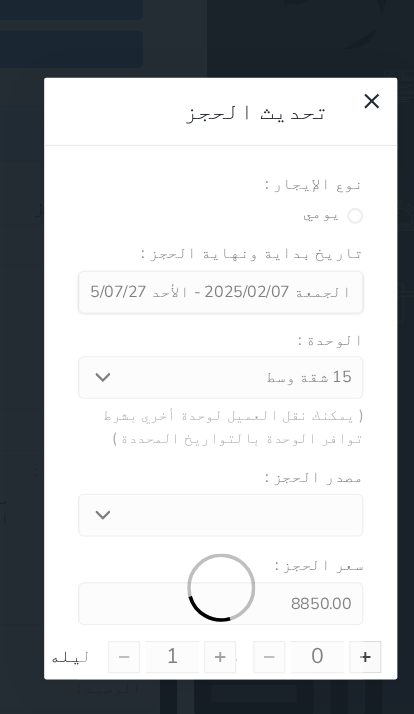type on "5" 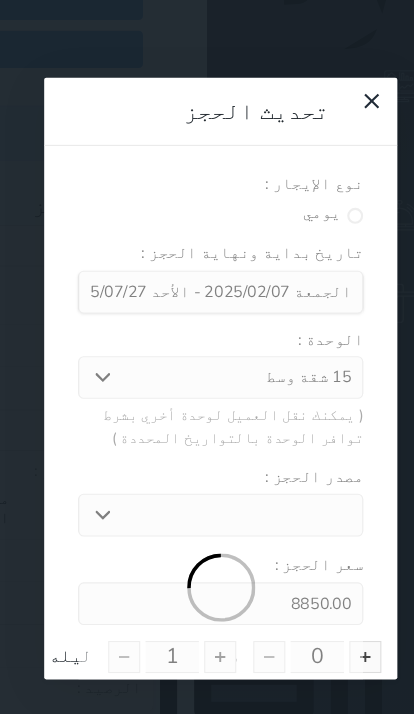 type on "20" 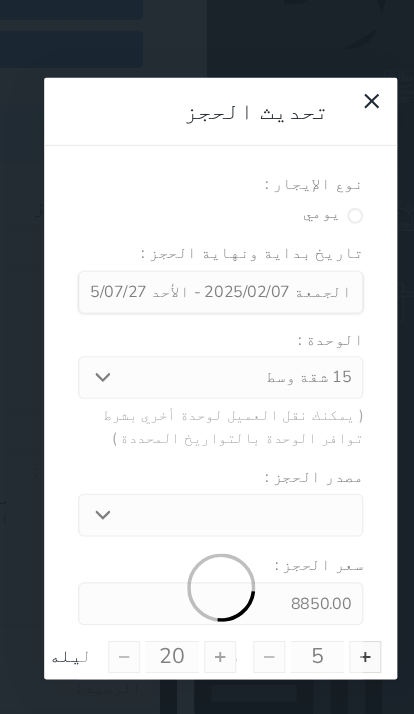 select on "12598" 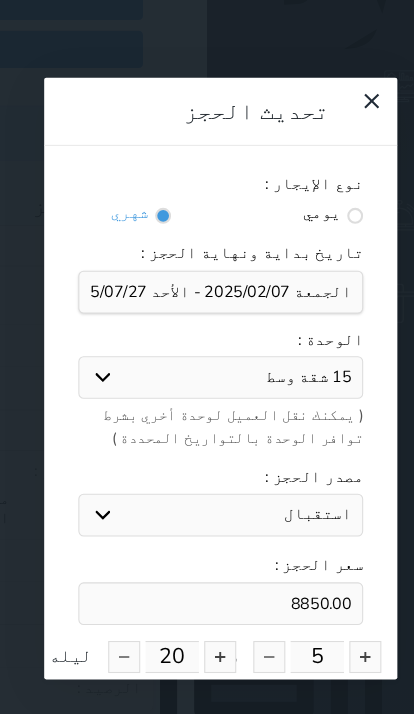 click at bounding box center (343, 618) 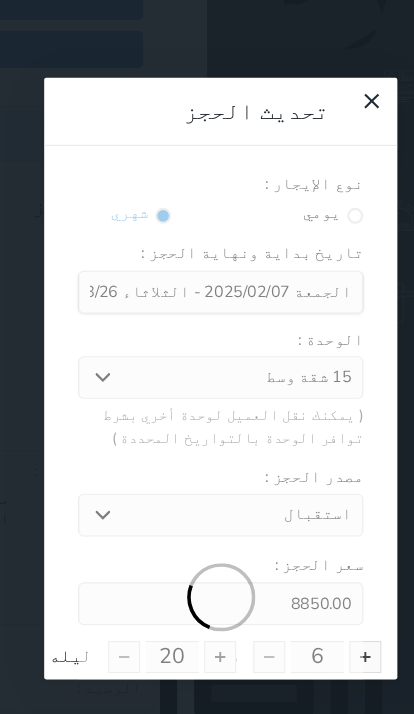 type on "10411.76" 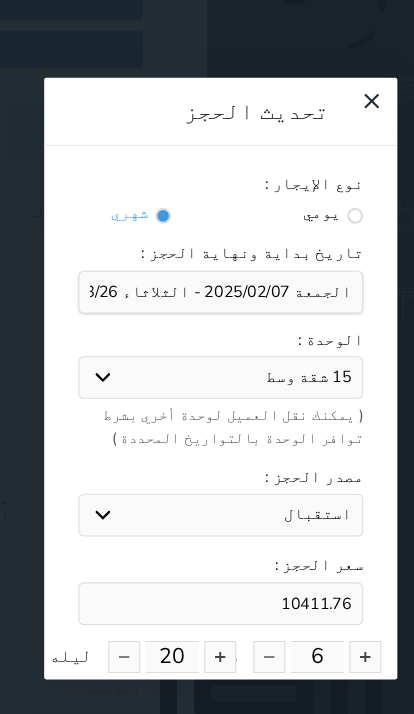 click at bounding box center [206, 618] 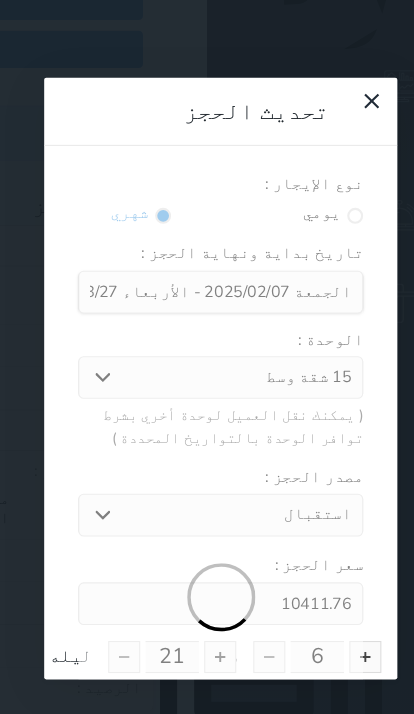 click at bounding box center (206, 562) 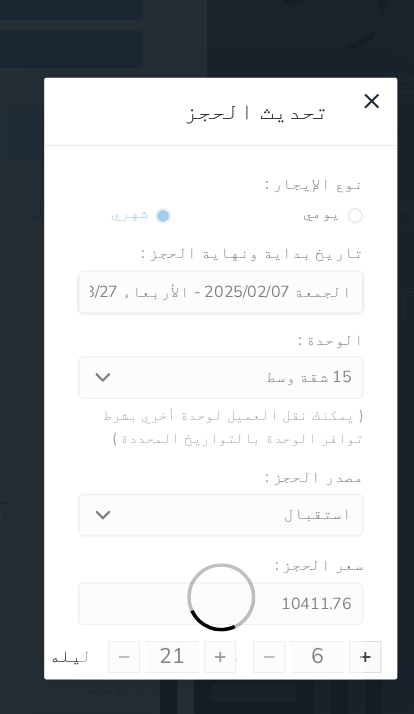 click at bounding box center (206, 562) 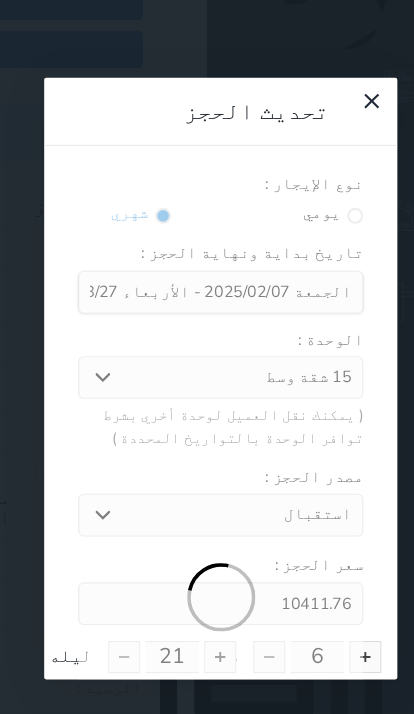 click at bounding box center [206, 562] 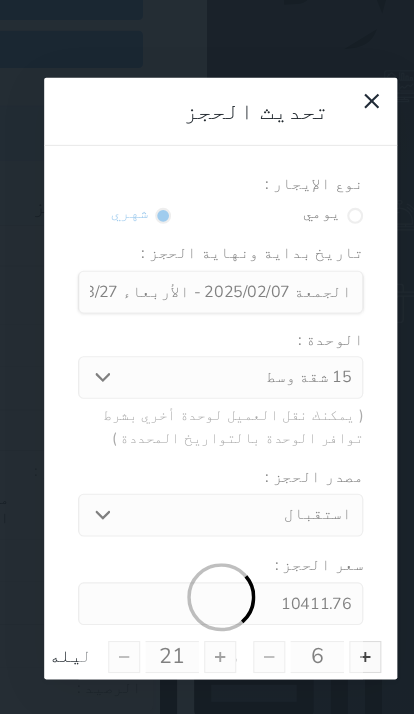 click at bounding box center [206, 562] 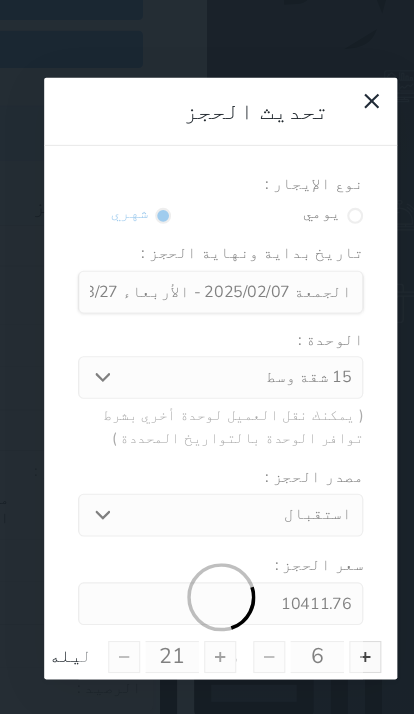 click at bounding box center [206, 562] 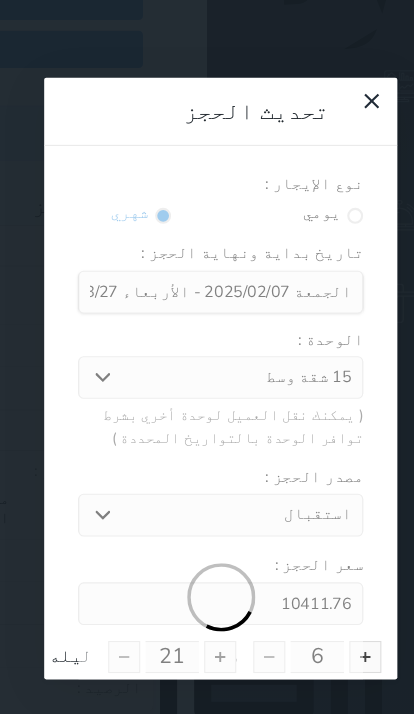 scroll, scrollTop: 310, scrollLeft: 0, axis: vertical 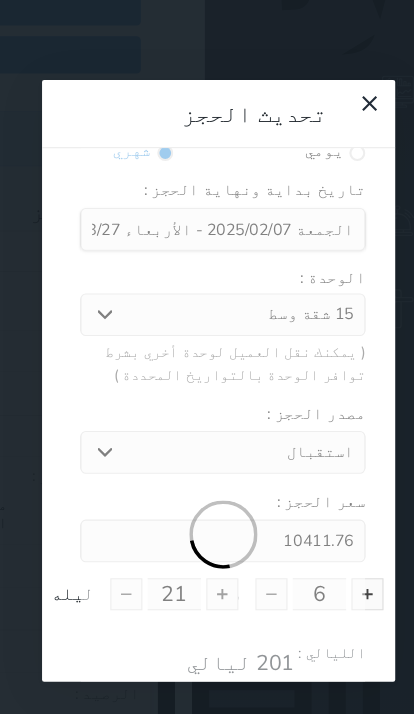click at bounding box center (210, 501) 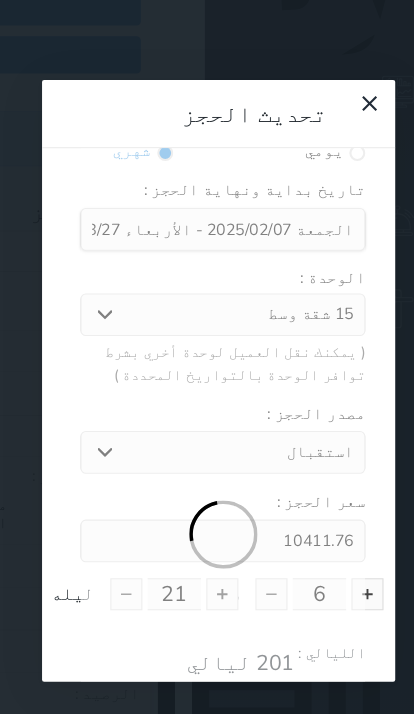click at bounding box center [210, 501] 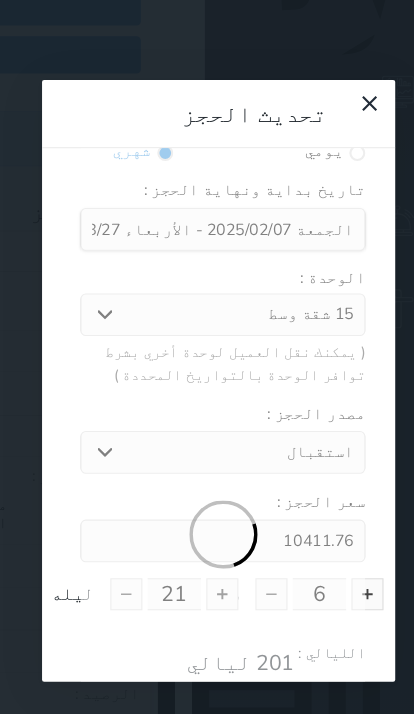 click at bounding box center (210, 501) 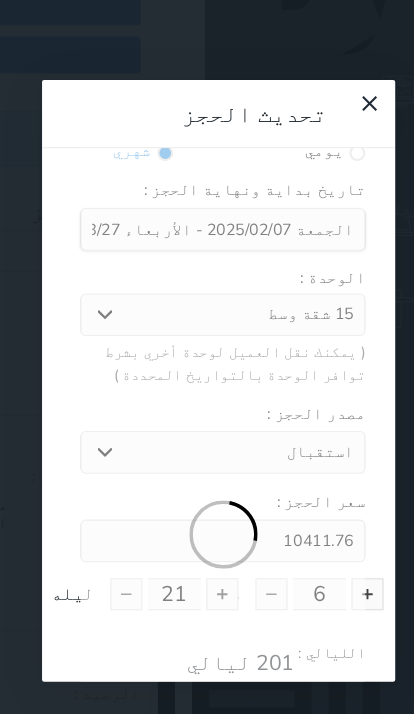 click at bounding box center [210, 501] 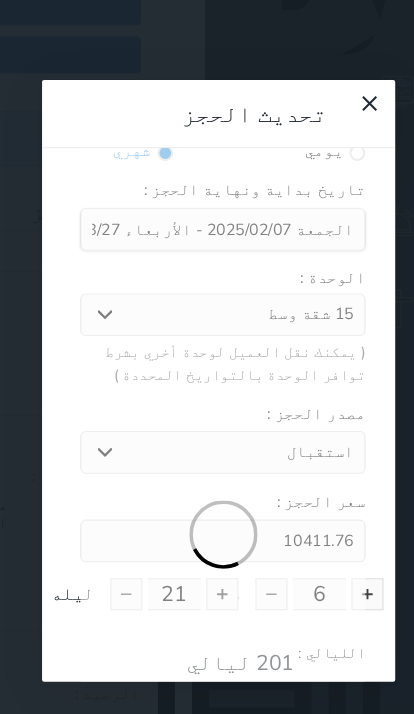 click at bounding box center [210, 501] 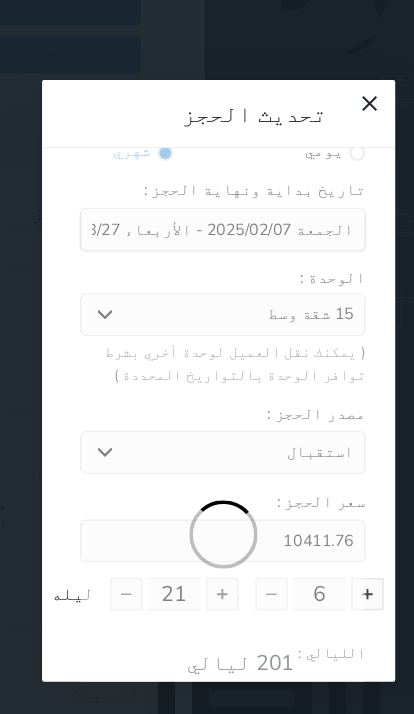 click at bounding box center [210, 501] 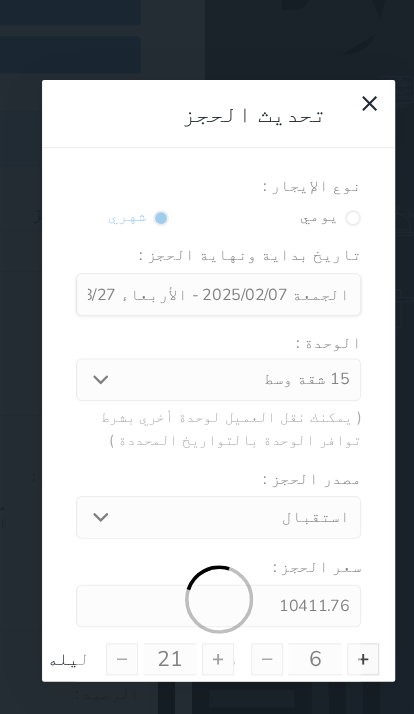 scroll, scrollTop: 0, scrollLeft: 0, axis: both 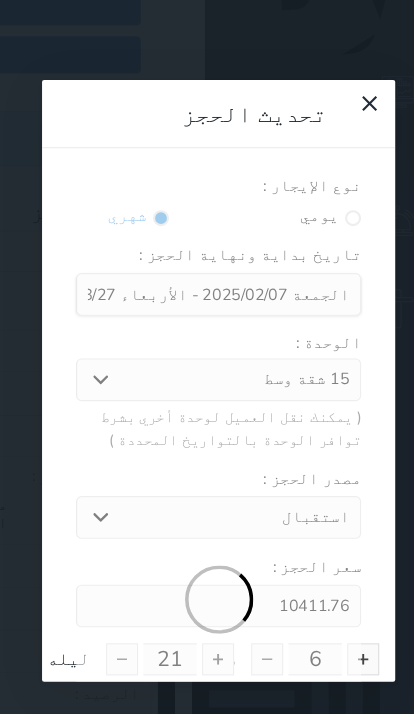 click at bounding box center (206, 562) 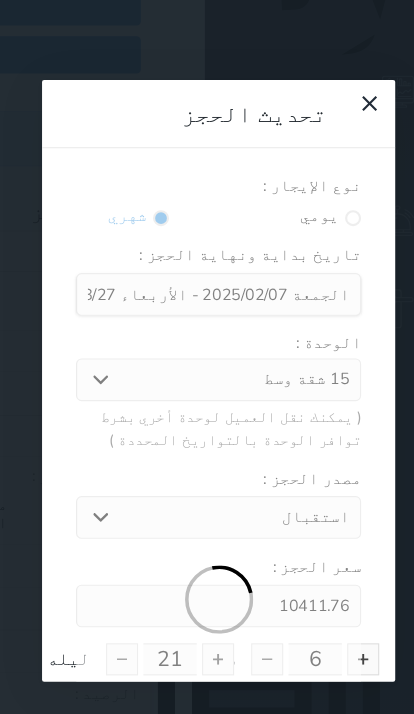 scroll, scrollTop: 42, scrollLeft: 0, axis: vertical 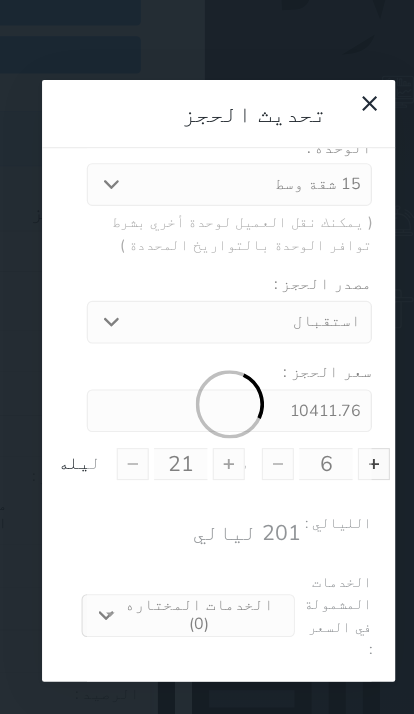 click on "تحديث الحجز                       نوع الإيجار :     يومي     شهري   تاريخ بداية ونهاية الحجز :     الوحدة :   15 شقة وسط   3 شقة صغيرة 7 شقة وسط 8 شقة صغيرة 22 شقة وسط 23 شقة وسط   ( يمكنك نقل العميل لوحدة أخري بشرط توافر الوحدة بالتواريخ المحددة )   مصدر الحجز :   جاذر إن استقبال الموقع الإلكتروني بوكينج المسافر اكسبيديا مواقع التواصل الإجتماعي اويو اخرى     سعر الحجز :   10411.76         6     شهر     21     ليله   الليالي :   201 ليالي   الخدمات المشمولة في السعر :   الخدمات المختاره (0)  تحديد الكل  ×  فطار   عدد باكس           البالغون   x 1   1                             الاطفال   x 0   0               نوع الحجز :     تحديث الحجز" at bounding box center [207, 357] 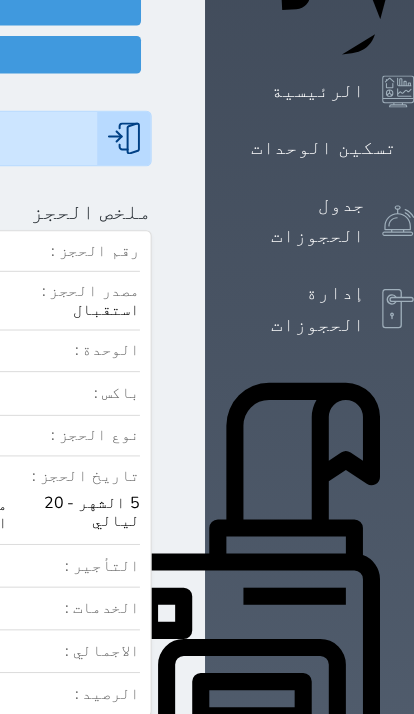 scroll, scrollTop: 0, scrollLeft: 0, axis: both 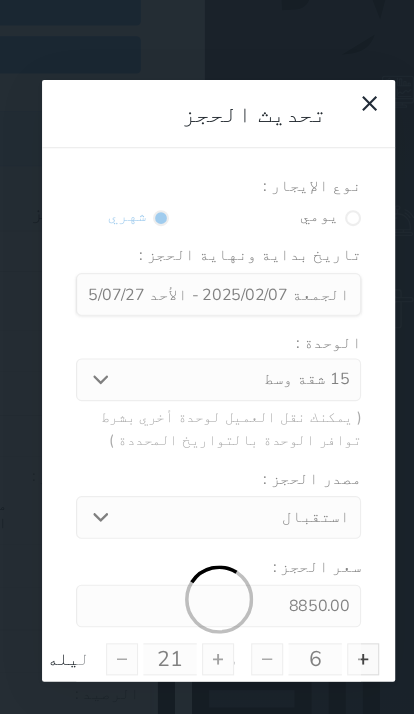 click at bounding box center [206, 562] 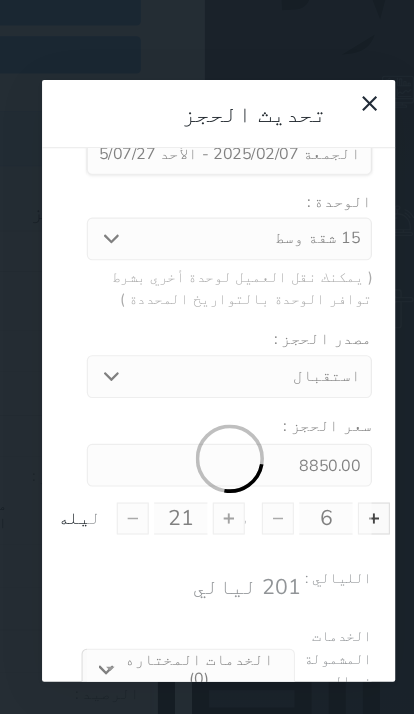 scroll, scrollTop: 132, scrollLeft: -9, axis: both 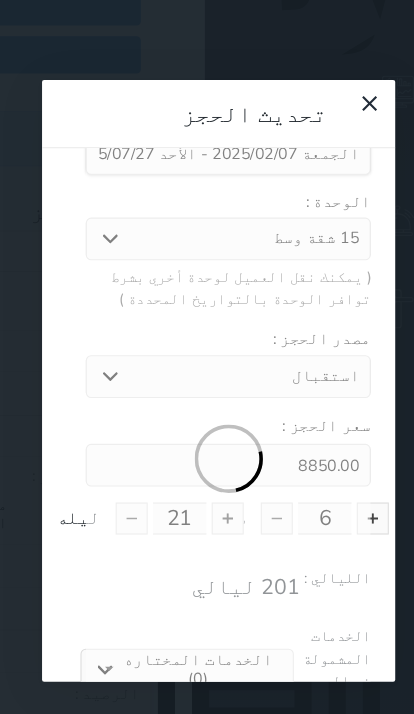 click at bounding box center [215, 430] 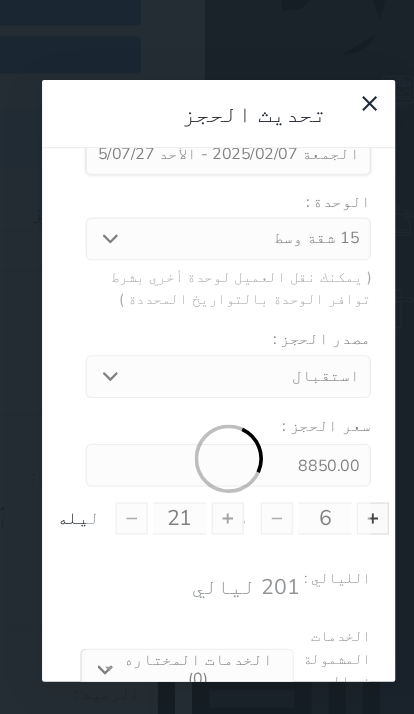 click at bounding box center (215, 430) 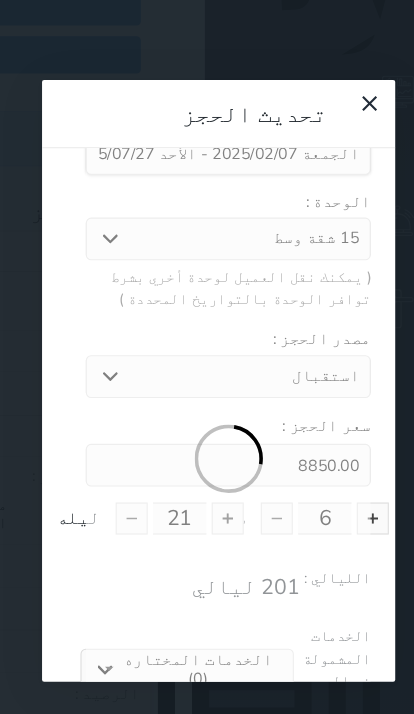 click at bounding box center (215, 430) 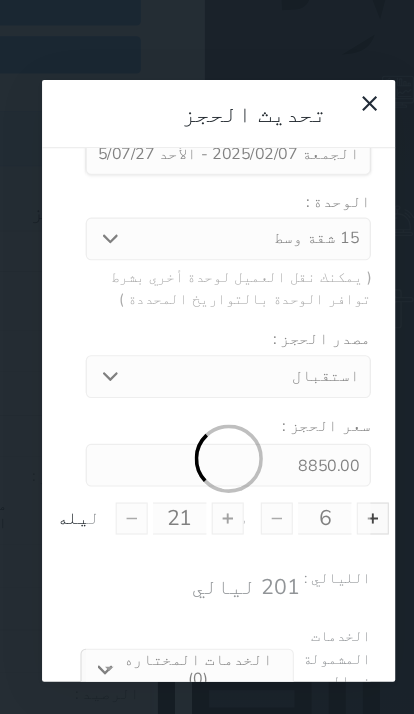 click on "تحديث الحجز" at bounding box center (206, 107) 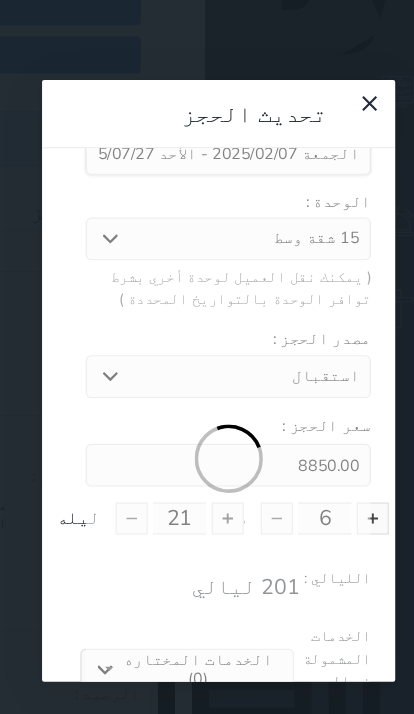 click 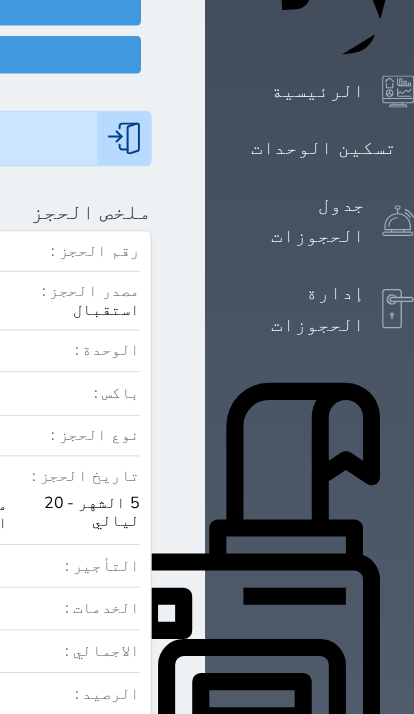 click at bounding box center (-799, 198) 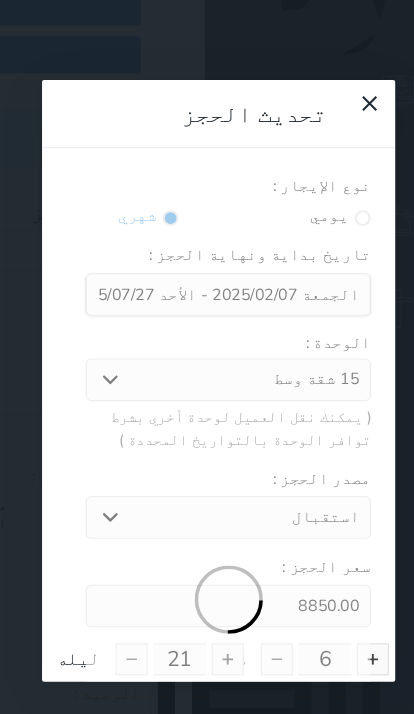 scroll, scrollTop: 0, scrollLeft: -9, axis: horizontal 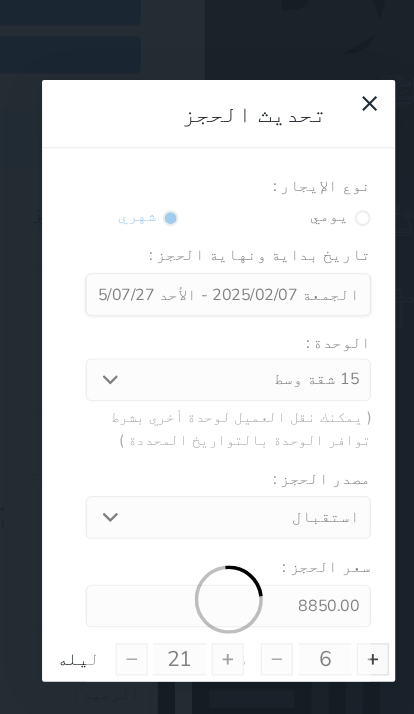 click 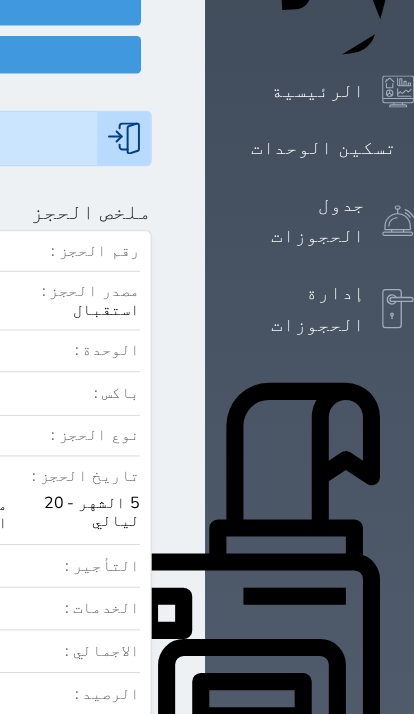 click at bounding box center (-799, 198) 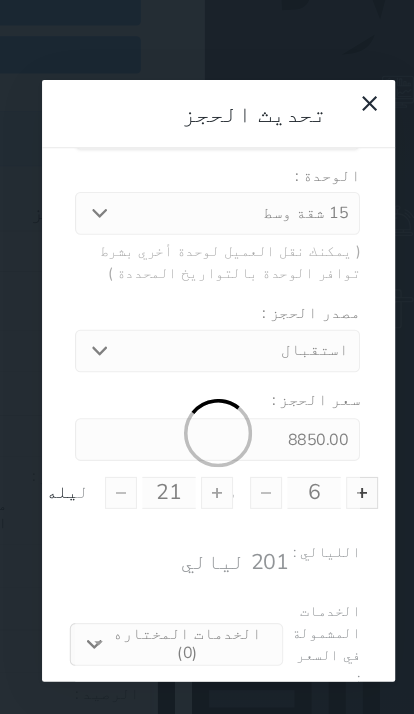 scroll, scrollTop: 156, scrollLeft: 0, axis: vertical 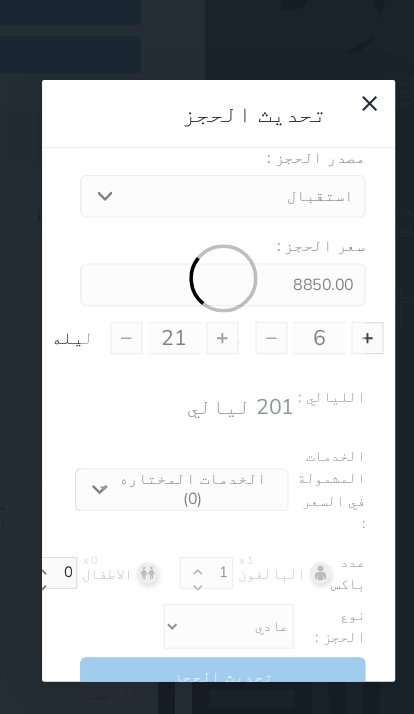 click on "تحديث الحجز                       نوع الإيجار :     يومي     شهري   تاريخ بداية ونهاية الحجز :     الوحدة :   15 شقة وسط   3 شقة صغيرة 7 شقة وسط 8 شقة صغيرة 22 شقة وسط 23 شقة وسط   ( يمكنك نقل العميل لوحدة أخري بشرط توافر الوحدة بالتواريخ المحددة )   مصدر الحجز :   جاذر إن استقبال الموقع الإلكتروني بوكينج المسافر اكسبيديا مواقع التواصل الإجتماعي اويو اخرى     سعر الحجز :   8850.00         6     شهر     21     ليله   الليالي :   201 ليالي   الخدمات المشمولة في السعر :   الخدمات المختاره (0)  تحديد الكل  ×  فطار   عدد باكس           البالغون   x 1   1                             الاطفال   x 0   0               نوع الحجز :     تحديث الحجز" at bounding box center (207, 357) 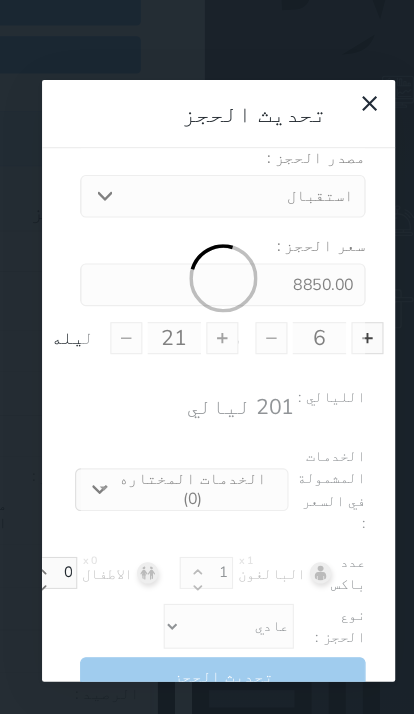 scroll, scrollTop: 299, scrollLeft: -4, axis: both 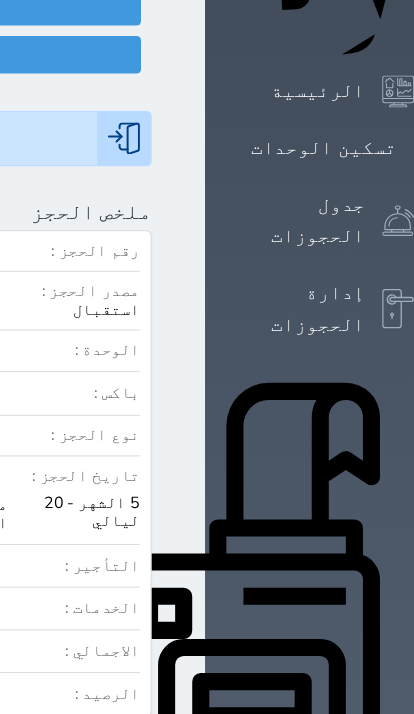 click at bounding box center (-799, 198) 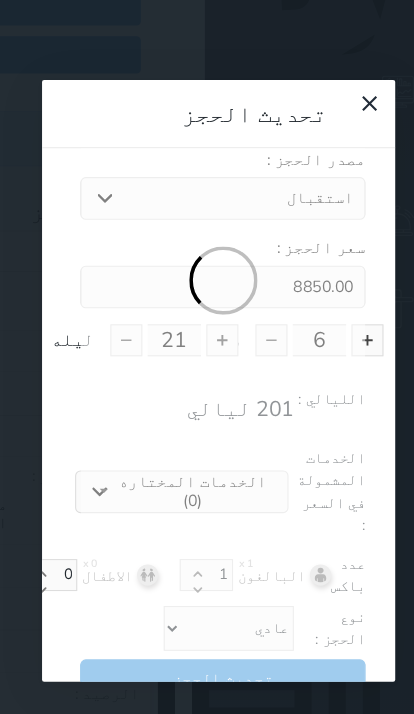 click on "تحديث الحجز                       نوع الإيجار :     يومي     شهري   تاريخ بداية ونهاية الحجز :     الوحدة :   15 شقة وسط   3 شقة صغيرة 7 شقة وسط 8 شقة صغيرة 22 شقة وسط 23 شقة وسط   ( يمكنك نقل العميل لوحدة أخري بشرط توافر الوحدة بالتواريخ المحددة )   مصدر الحجز :   جاذر إن استقبال الموقع الإلكتروني بوكينج المسافر اكسبيديا مواقع التواصل الإجتماعي اويو اخرى     سعر الحجز :   8850.00         6     شهر     21     ليله   الليالي :   201 ليالي   الخدمات المشمولة في السعر :   الخدمات المختاره (0)  تحديد الكل  ×  فطار   عدد باكس           البالغون   x 1   1                             الاطفال   x 0   0               نوع الحجز :     تحديث الحجز" at bounding box center (207, 357) 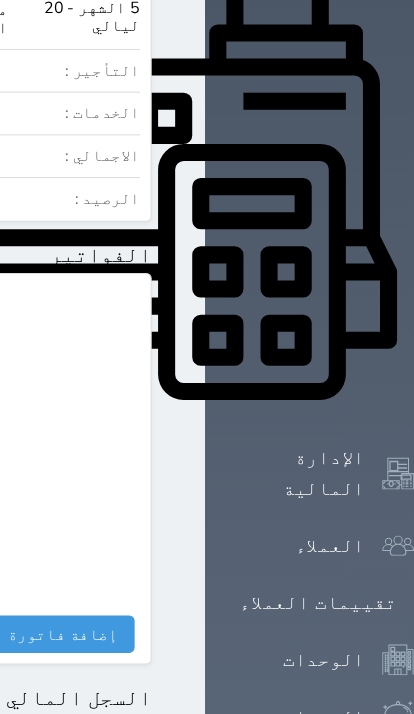 scroll, scrollTop: 0, scrollLeft: 0, axis: both 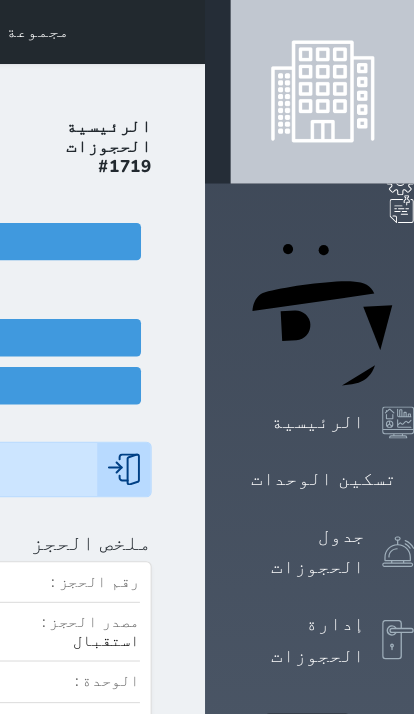 click at bounding box center [-799, 508] 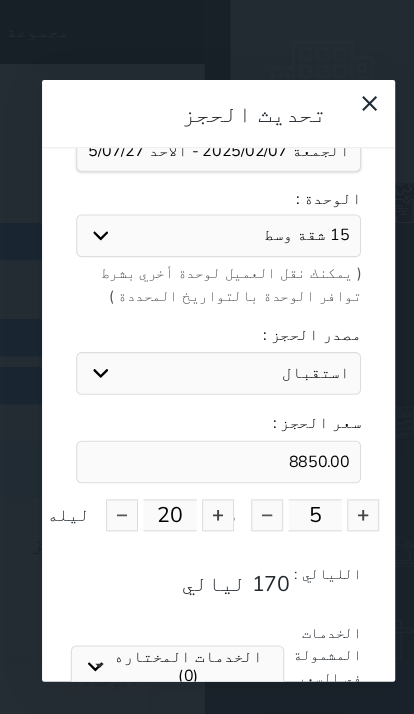 scroll, scrollTop: 137, scrollLeft: 0, axis: vertical 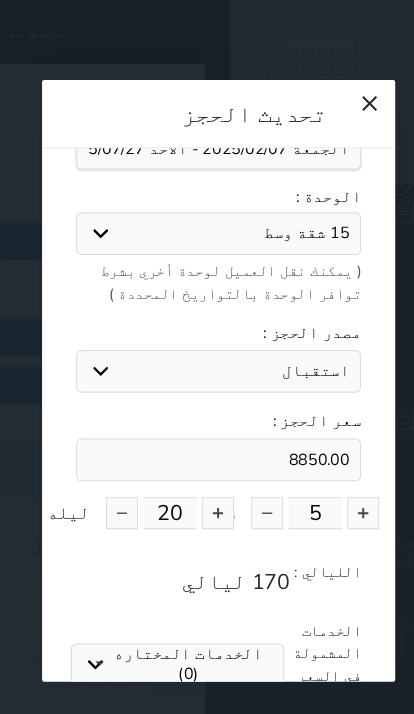click at bounding box center [343, 481] 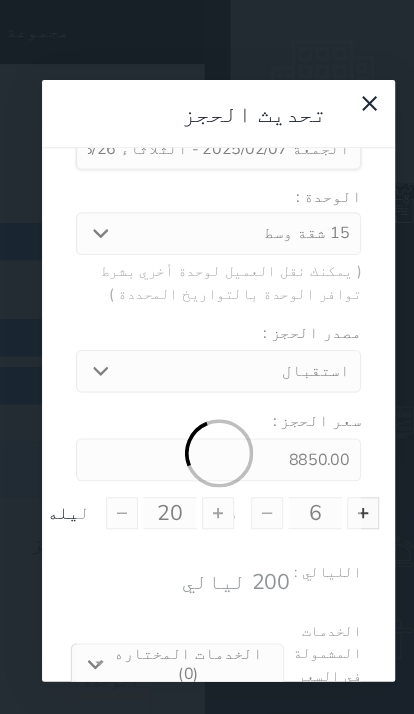 type on "10411.76" 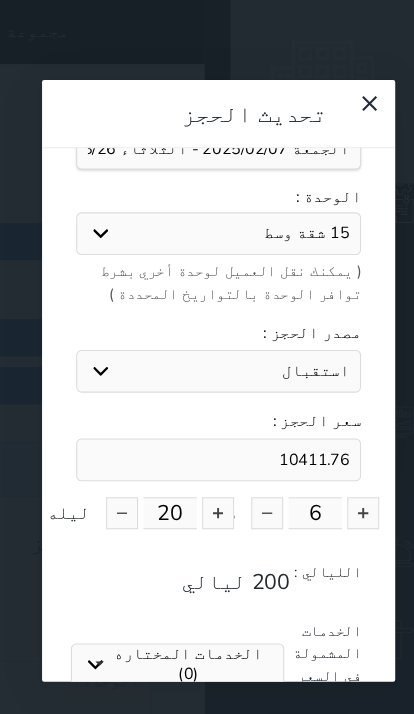 click at bounding box center (206, 481) 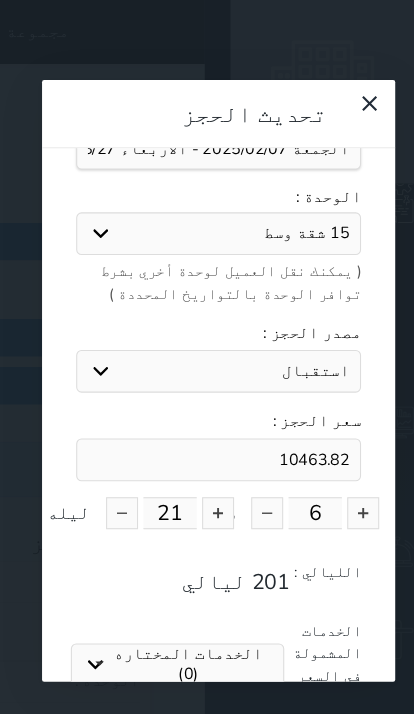 click on "10463.82" at bounding box center [206, 431] 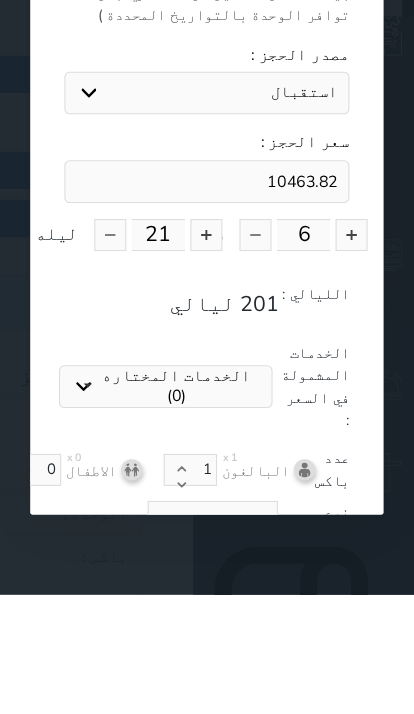 scroll, scrollTop: 243, scrollLeft: 0, axis: vertical 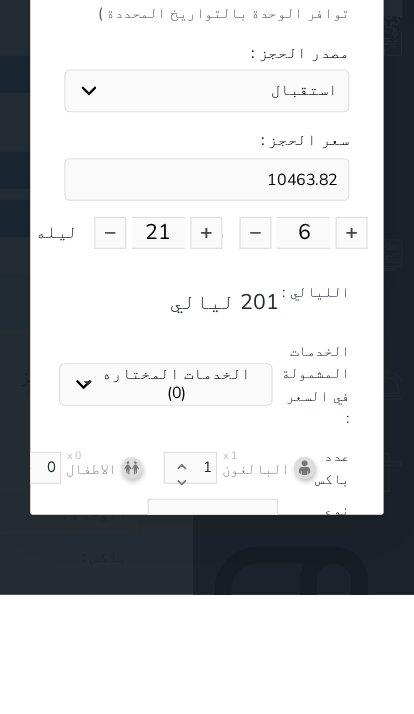 click on "10463.82" at bounding box center [206, 325] 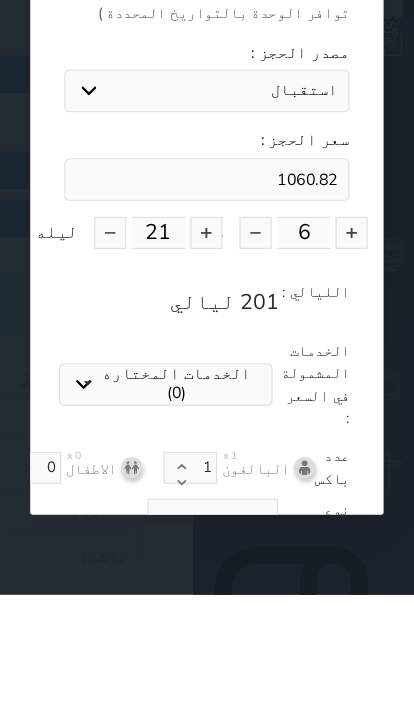 click on "1060.82" at bounding box center [206, 325] 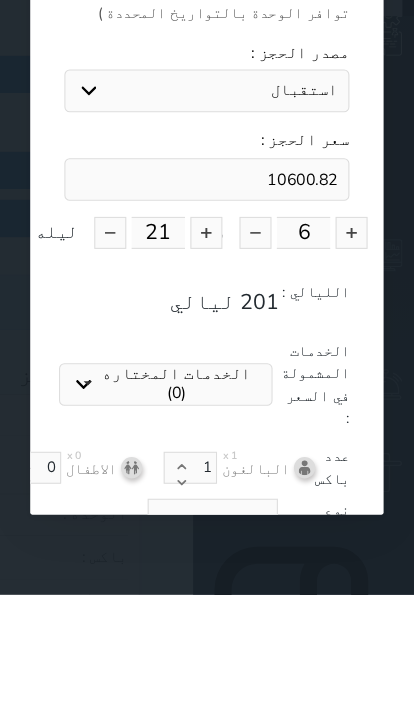 click on "10600.82" at bounding box center (206, 325) 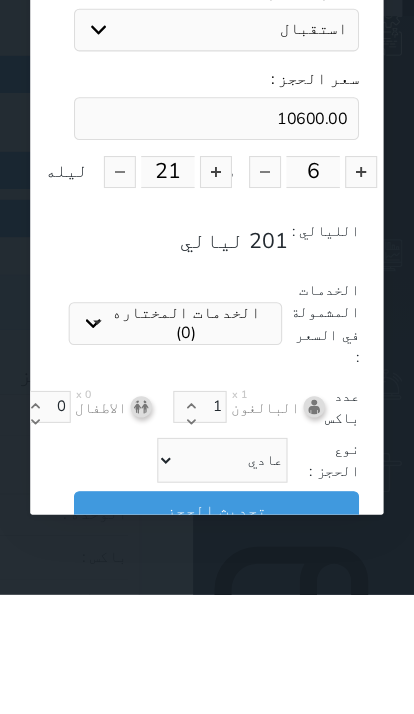 click on "تحديث الحجز" at bounding box center (215, 634) 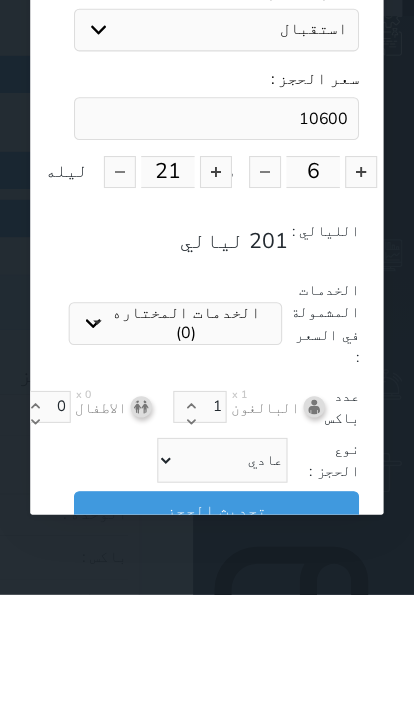 scroll, scrollTop: 299, scrollLeft: -9, axis: both 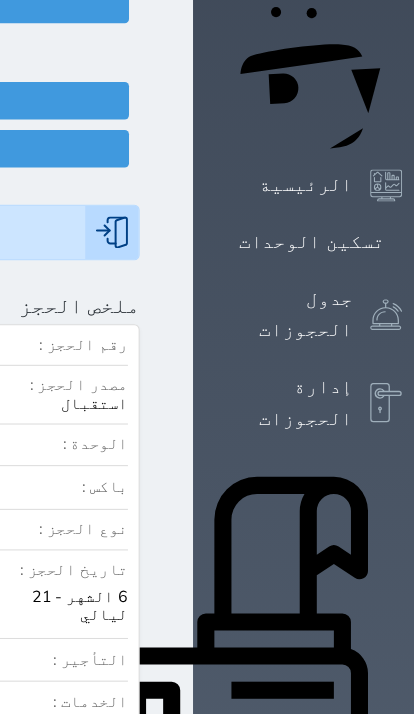 click at bounding box center (-799, 286) 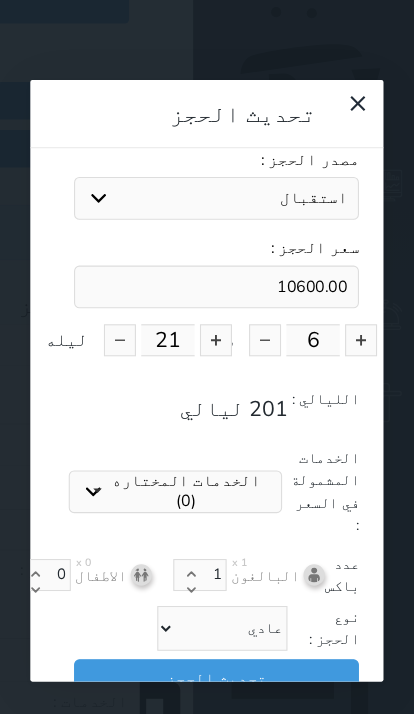 click on "10600.00" at bounding box center [215, 269] 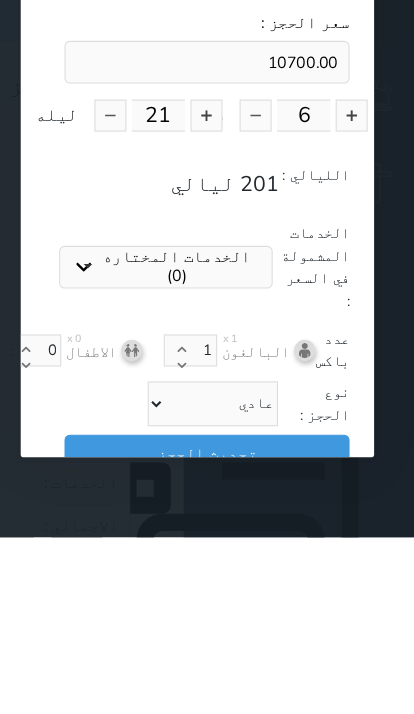 click on "تحديث الحجز" at bounding box center [215, 635] 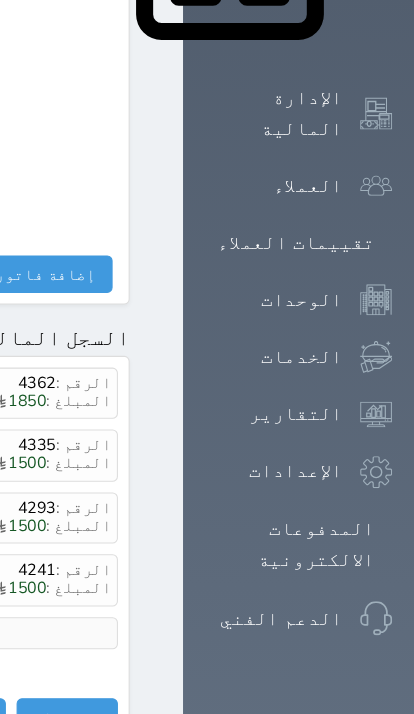 scroll, scrollTop: 1207, scrollLeft: 0, axis: vertical 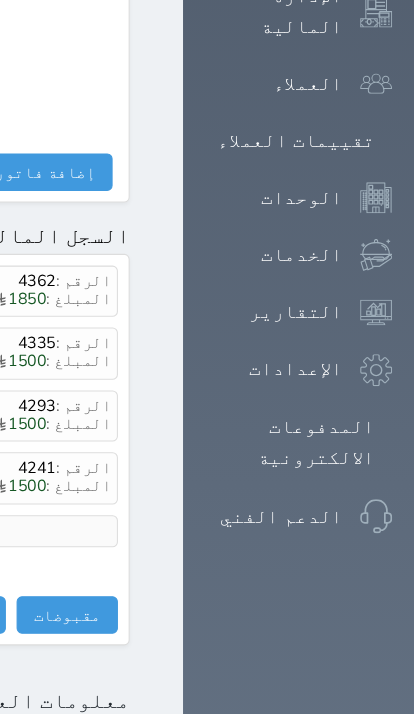 click on "مقبوضات" at bounding box center (85, 576) 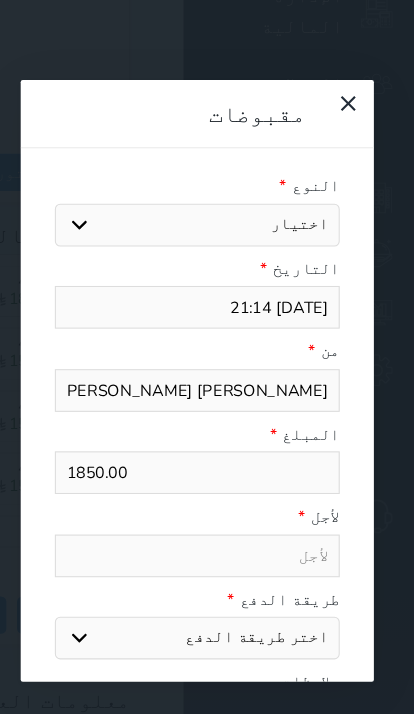 select 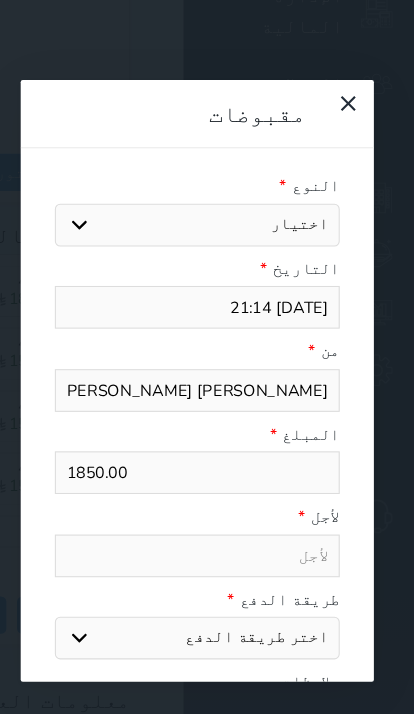 select 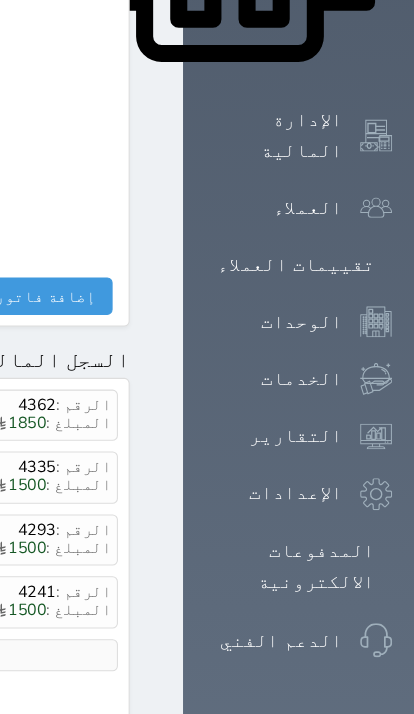 scroll, scrollTop: 1090, scrollLeft: 0, axis: vertical 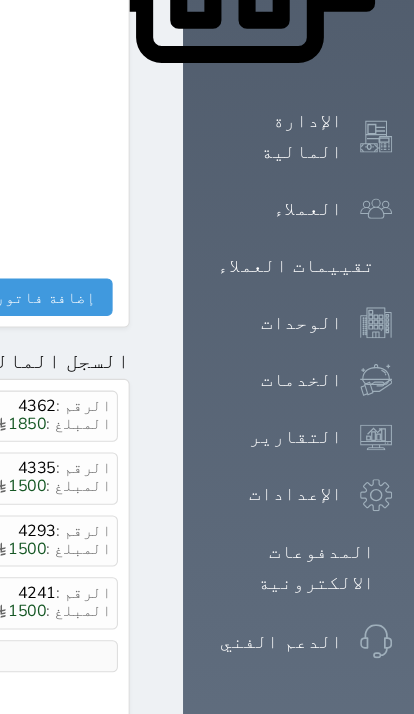 click on "مجموعة همس الوليد لشقق الفندقية
حجز جماعي جديد   حجز جديد   غير مرتبط مع منصة زاتكا المرحلة الثانية   غير مرتبط مع شموس   غير مرتبط مع المنصة الوطنية للرصد السياحي             إشعار   الغرفة   النزيل   المصدر
[PERSON_NAME]" at bounding box center [-336, -1060] 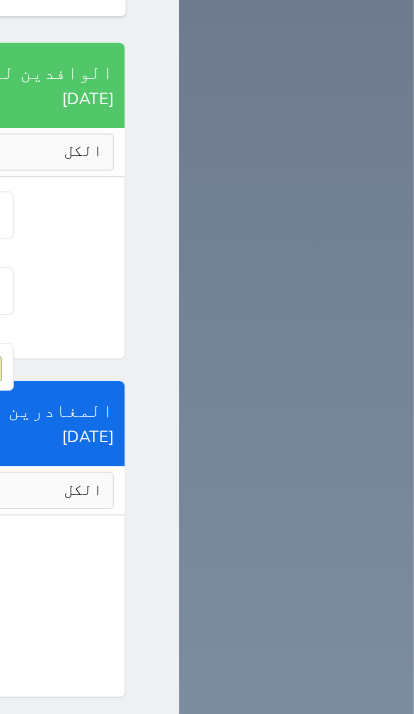 scroll, scrollTop: 2458, scrollLeft: 0, axis: vertical 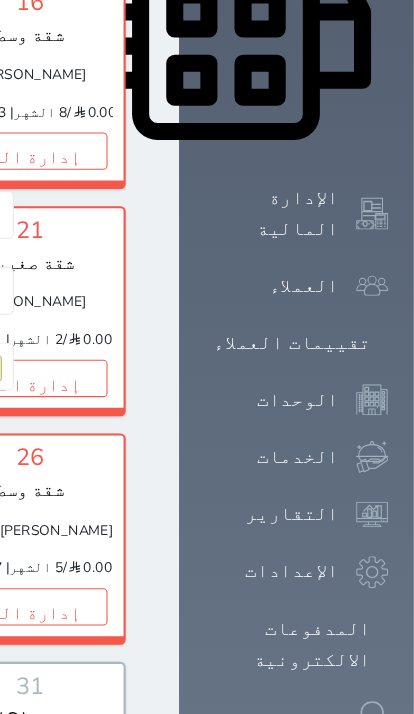 click on "1" at bounding box center [-672, -286] 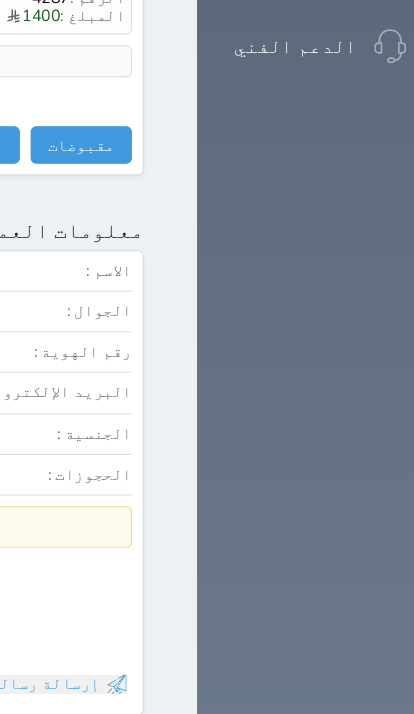 scroll, scrollTop: 1648, scrollLeft: 0, axis: vertical 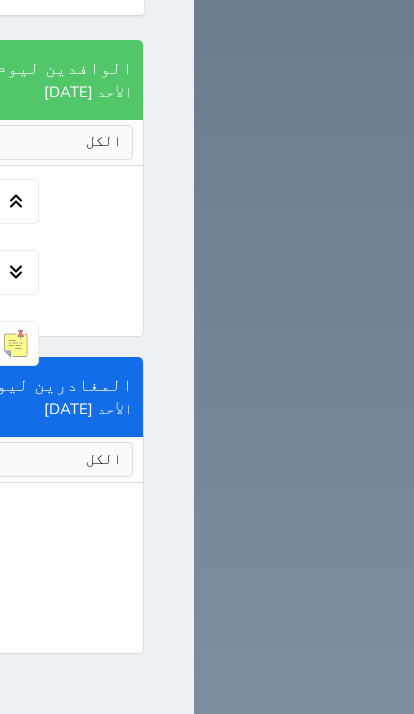 click on "1" at bounding box center [-672, -614] 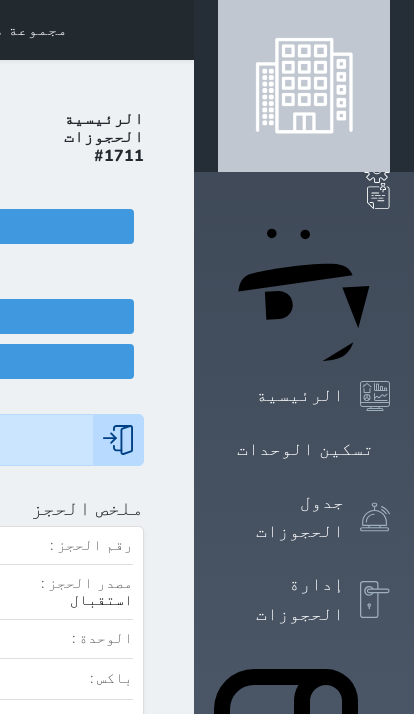 scroll, scrollTop: 1, scrollLeft: 0, axis: vertical 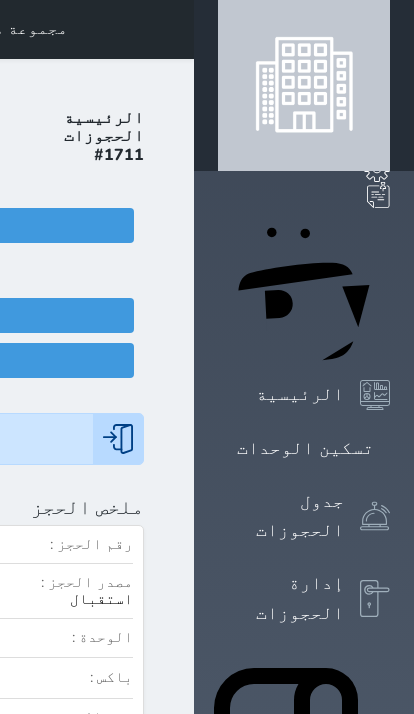 click on "مجموعة همس الوليد لشقق الفندقية
حجز جماعي جديد   حجز جديد   غير مرتبط مع منصة زاتكا المرحلة الثانية   غير مرتبط مع شموس   غير مرتبط مع المنصة الوطنية للرصد السياحي             إشعار   الغرفة   النزيل   المصدر
[PERSON_NAME]" at bounding box center (-336, 29) 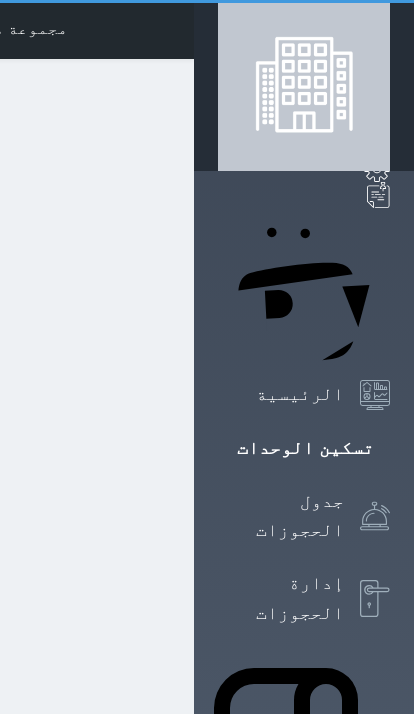 scroll, scrollTop: 0, scrollLeft: 0, axis: both 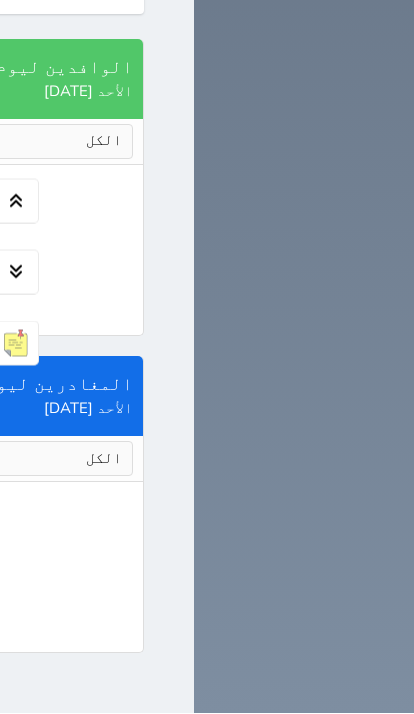 click on "1" at bounding box center (-477, -614) 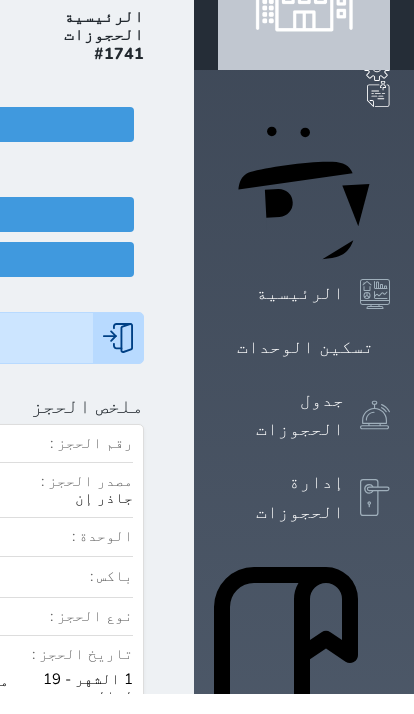 scroll, scrollTop: 0, scrollLeft: 0, axis: both 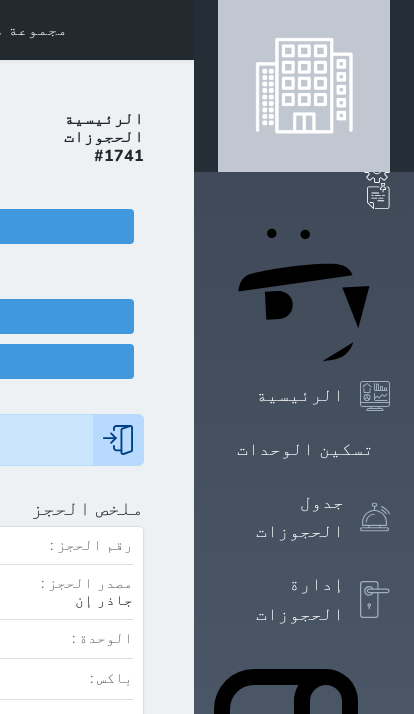 click on "تسجيل مغادرة" at bounding box center [-96, 361] 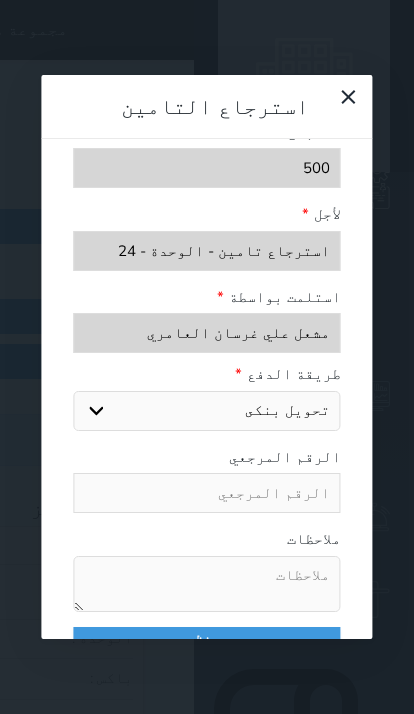 scroll, scrollTop: 370, scrollLeft: 0, axis: vertical 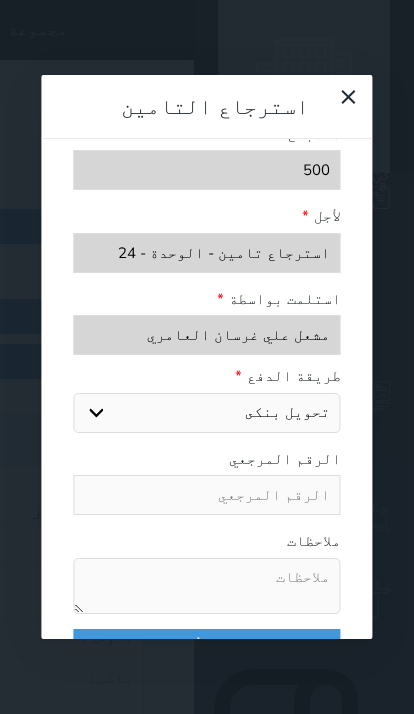 click on "اختر طريقة الدفع   دفع نقدى   تحويل بنكى   مدى   بطاقة ائتمان" at bounding box center [206, 413] 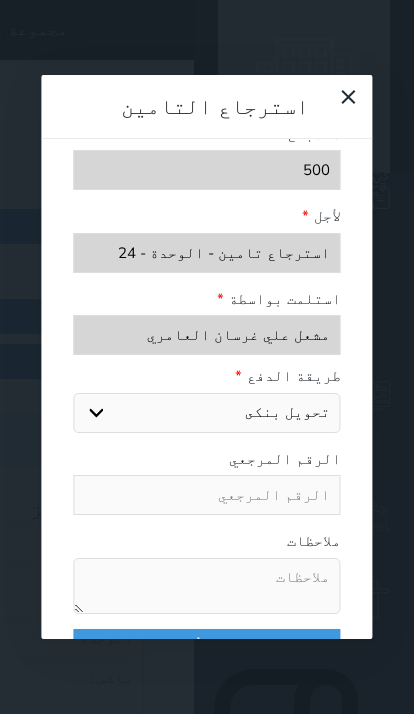 click at bounding box center [206, 495] 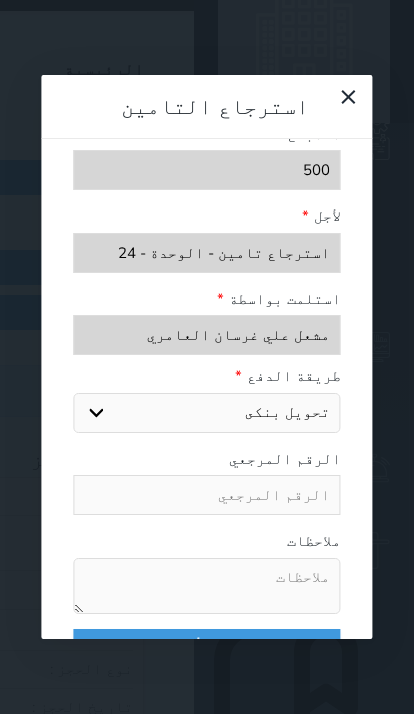 scroll, scrollTop: 82, scrollLeft: 0, axis: vertical 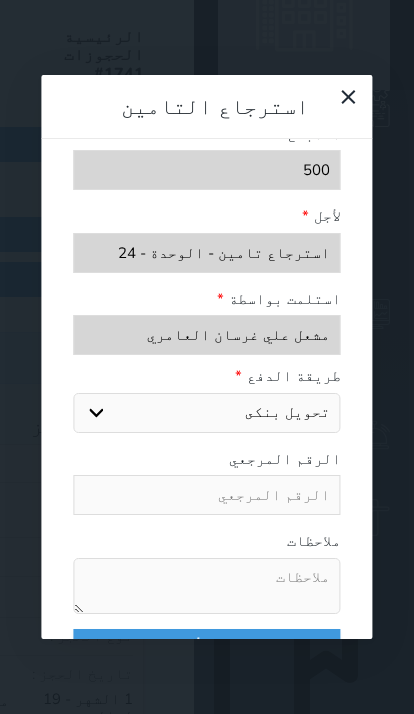 click at bounding box center [206, 495] 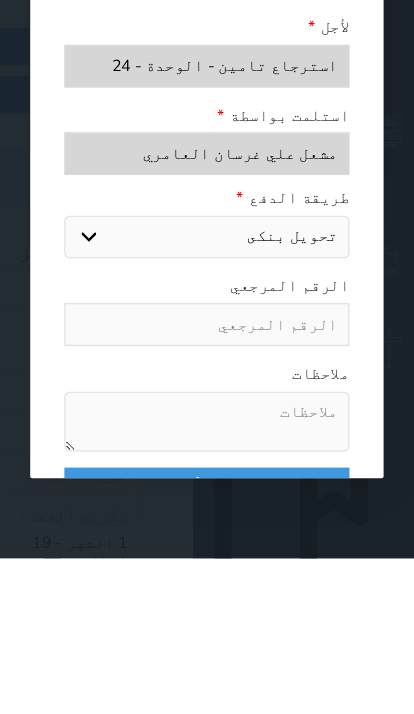 click at bounding box center (206, 586) 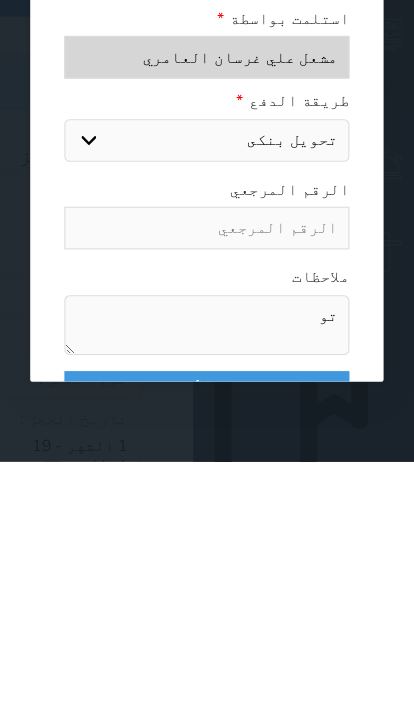 type on "ت" 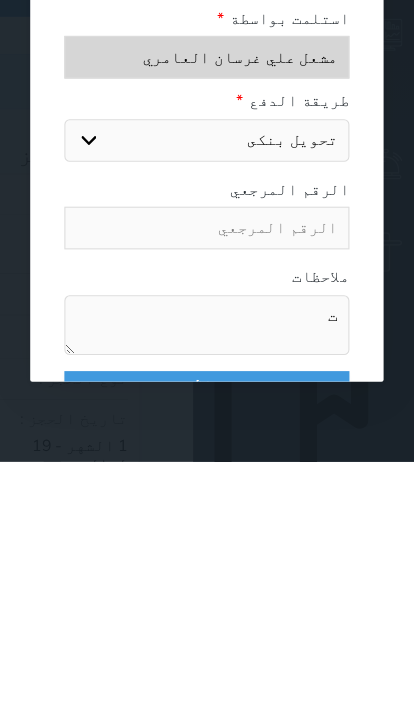 type 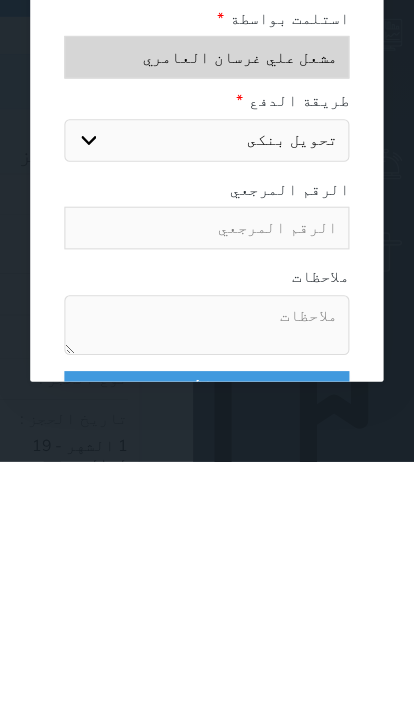click on "حفظ" at bounding box center (206, 642) 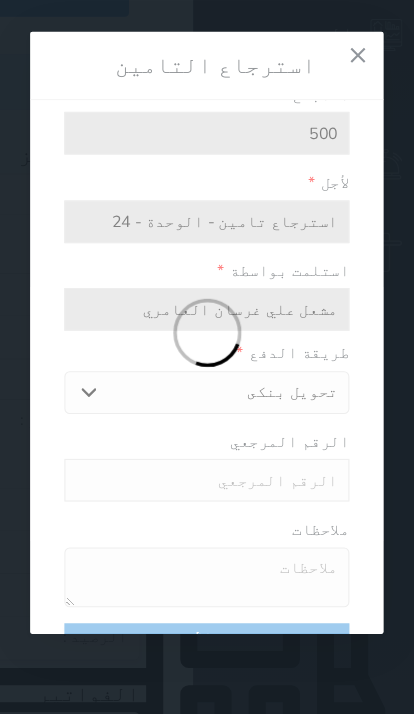 select 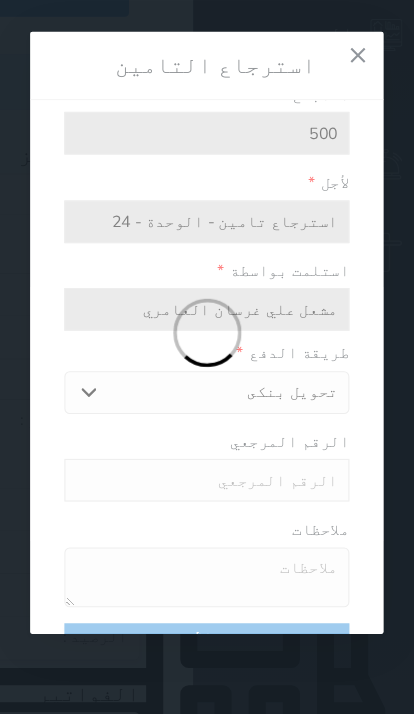 type on "Sun Jul 27 2025 21:34:47 GMT+0300 (التوقيت العربي الرسمي)" 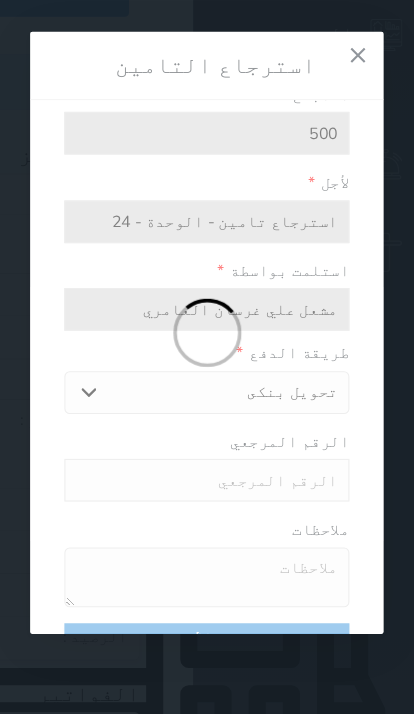 type on "0.00" 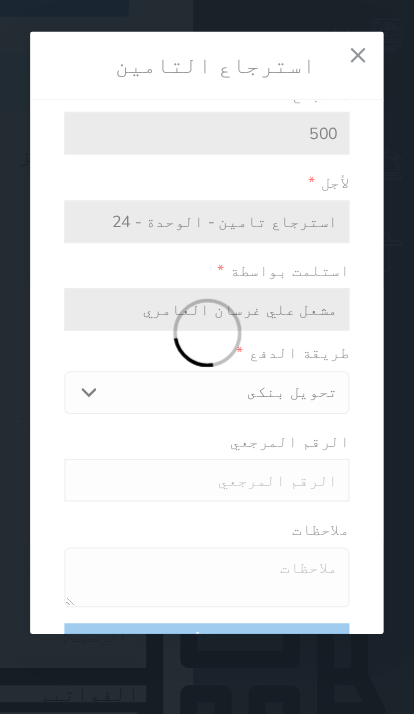 type 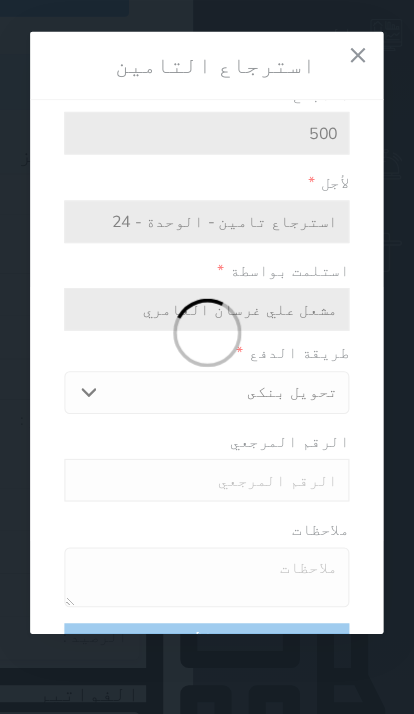 select 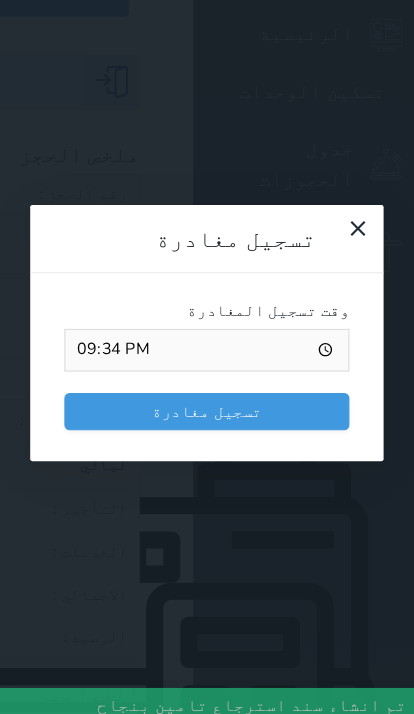 scroll, scrollTop: 288, scrollLeft: 0, axis: vertical 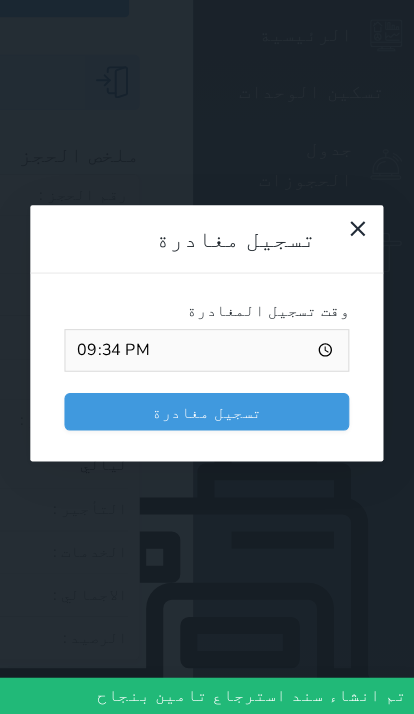 click on "تسجيل مغادرة" at bounding box center (206, 430) 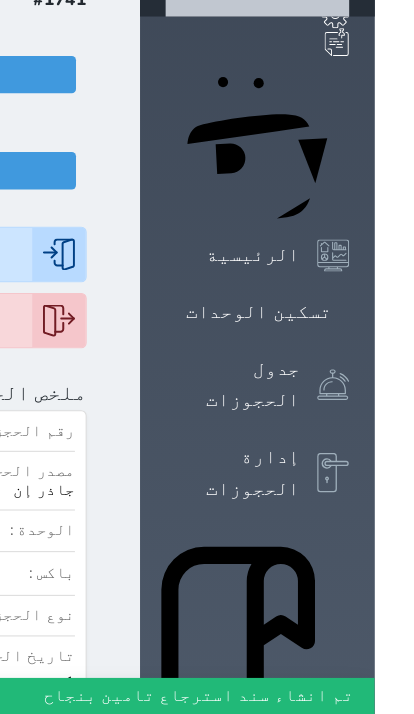 scroll, scrollTop: 0, scrollLeft: 0, axis: both 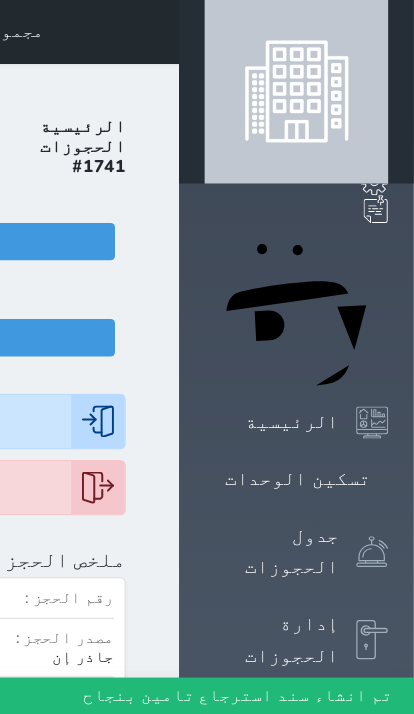 click at bounding box center (170, 30) 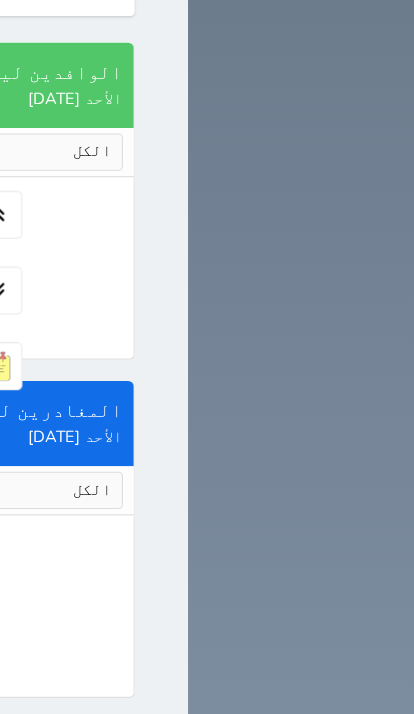 scroll, scrollTop: 2871, scrollLeft: 0, axis: vertical 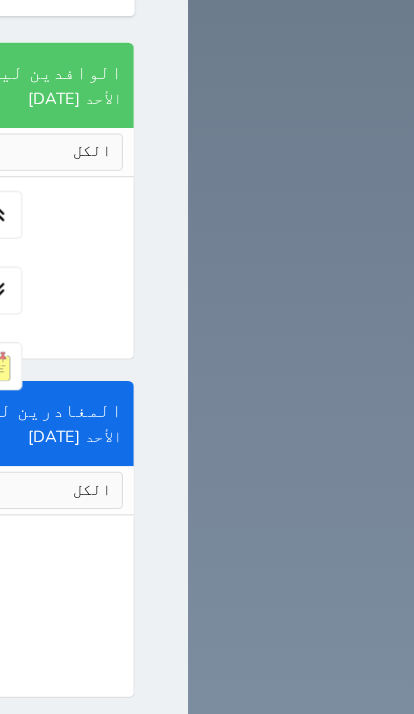 click on "إدارة الحجز" at bounding box center [-342, -400] 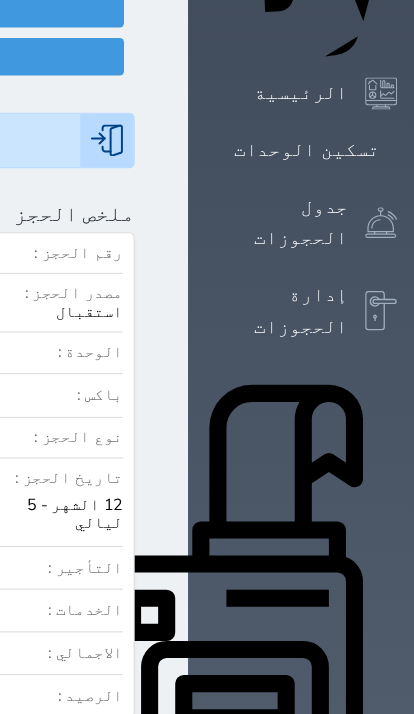 scroll, scrollTop: 804, scrollLeft: 0, axis: vertical 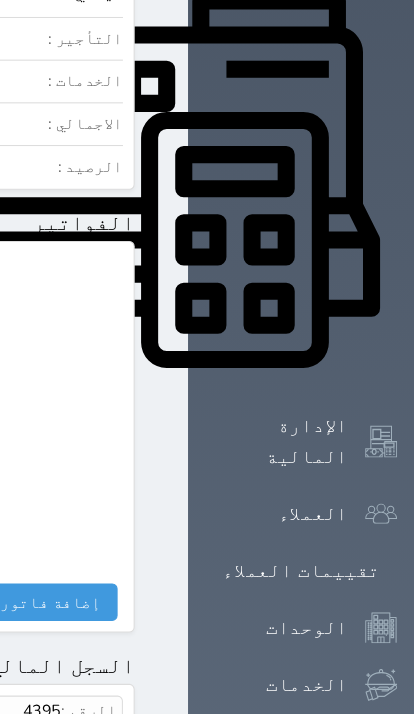 click on "لا يوجد فواتير" at bounding box center [-336, 392] 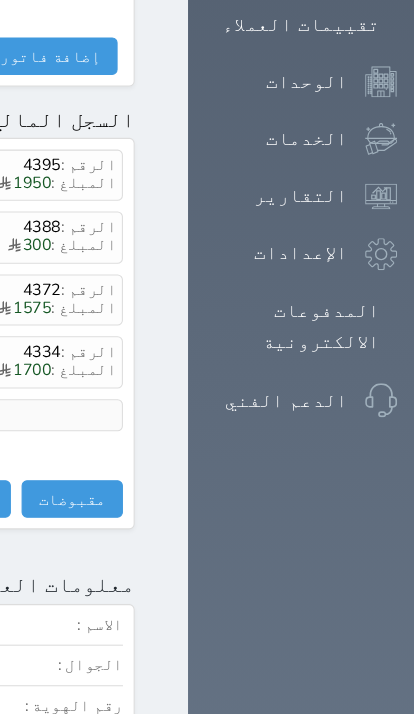 scroll, scrollTop: 1364, scrollLeft: 0, axis: vertical 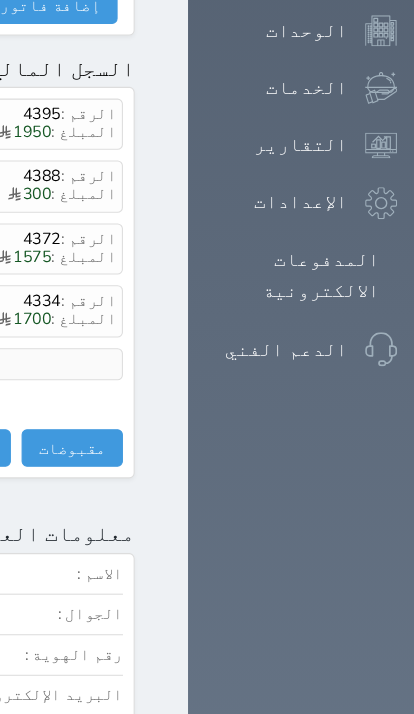 click on "مقبوضات" at bounding box center [85, 419] 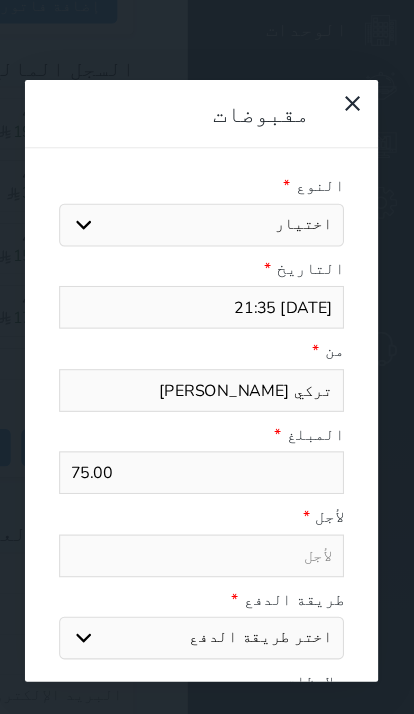 select 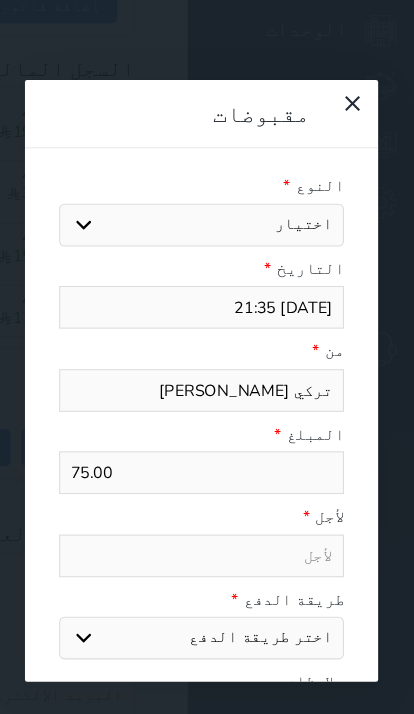 select 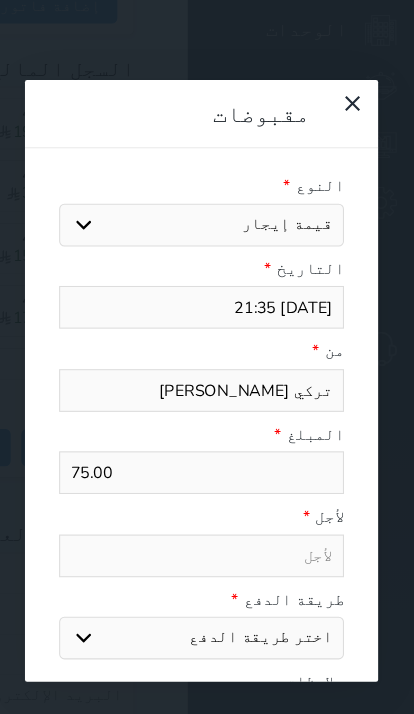 select 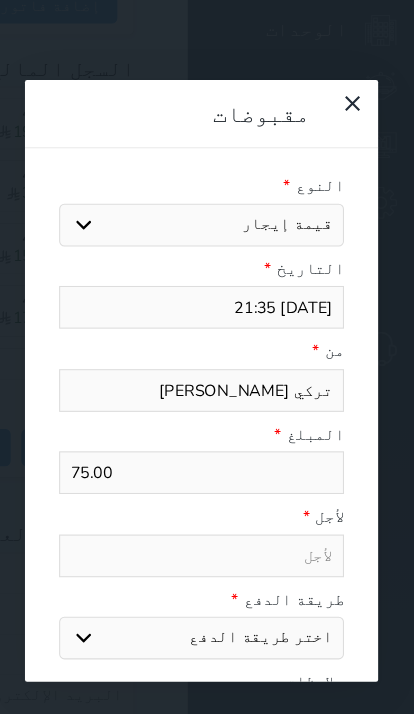 type on "قيمة إيجار - الوحدة - 28" 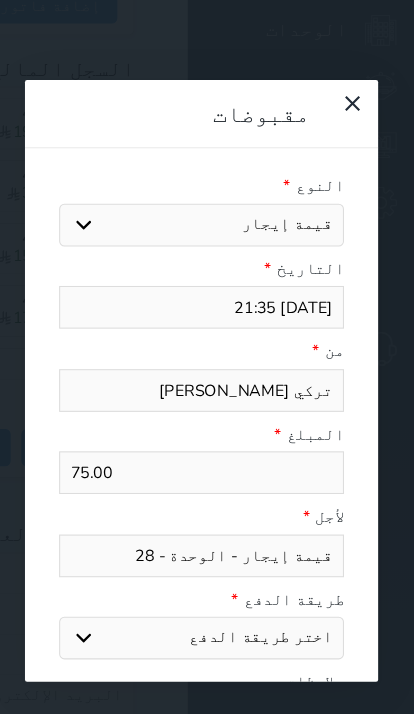 click on "اختر طريقة الدفع   دفع نقدى   تحويل بنكى   مدى   بطاقة ائتمان   آجل" at bounding box center [206, 598] 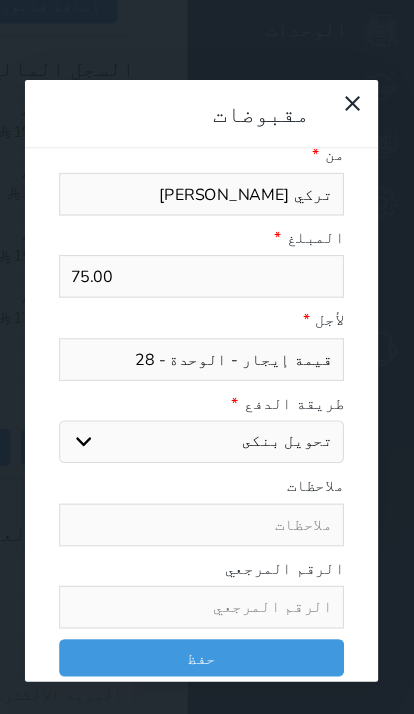 scroll, scrollTop: 181, scrollLeft: 0, axis: vertical 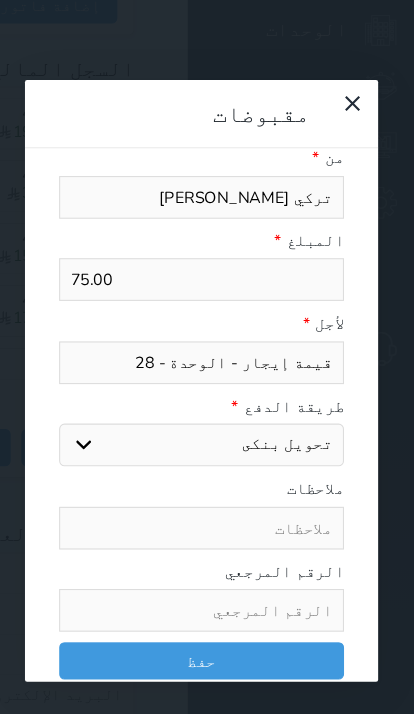 click at bounding box center (206, 572) 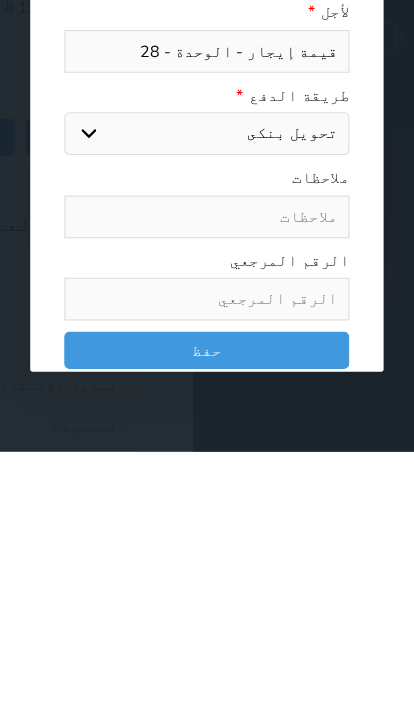 scroll, scrollTop: 181, scrollLeft: 0, axis: vertical 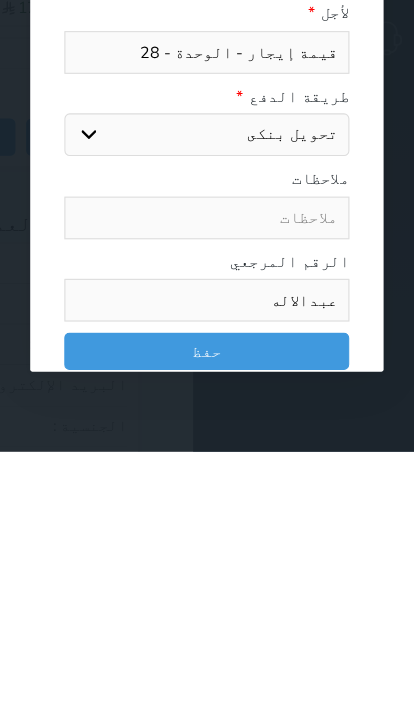 type on "عبدالاله" 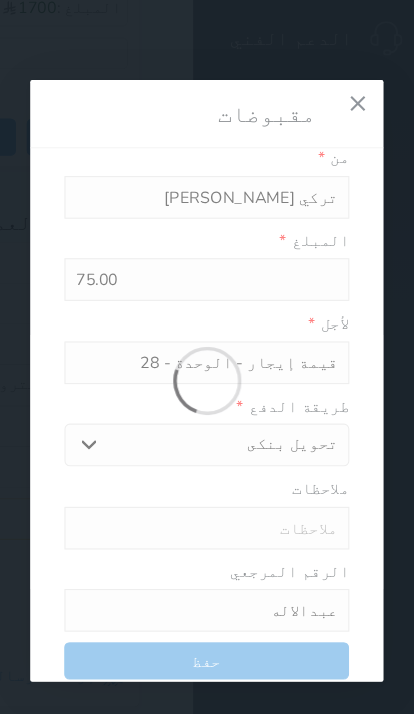select 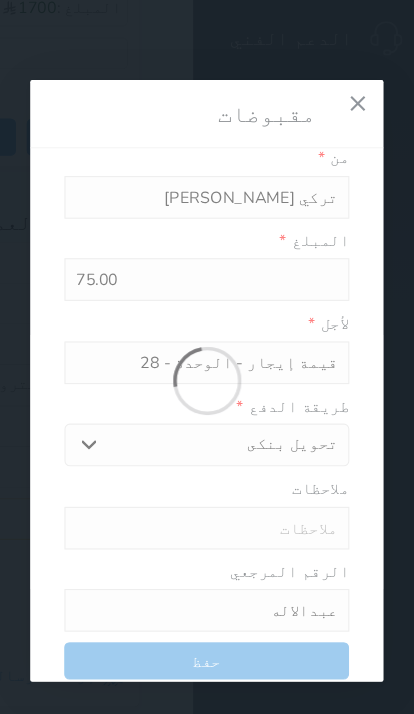 type 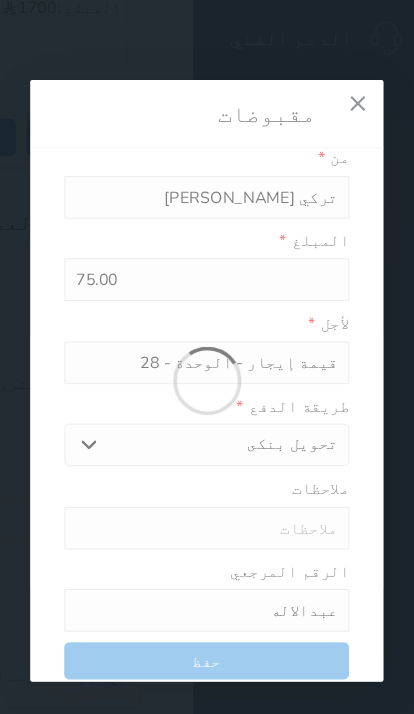 type on "0" 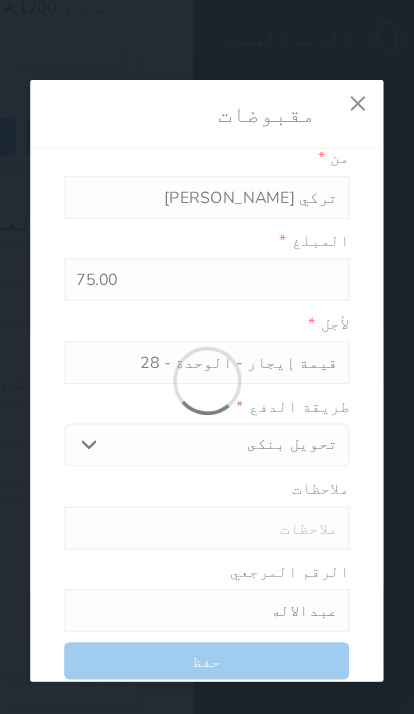 select 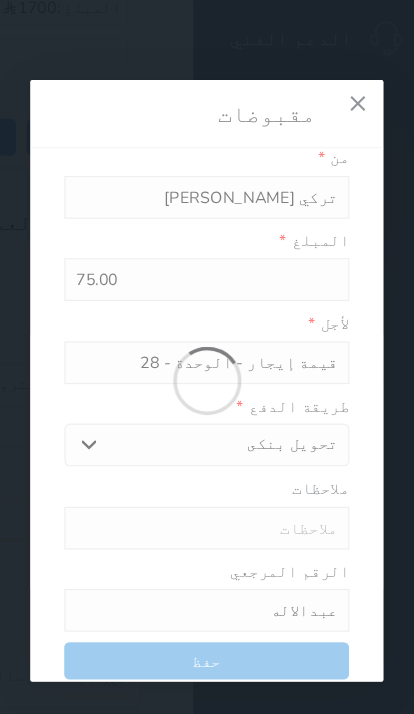 type on "0" 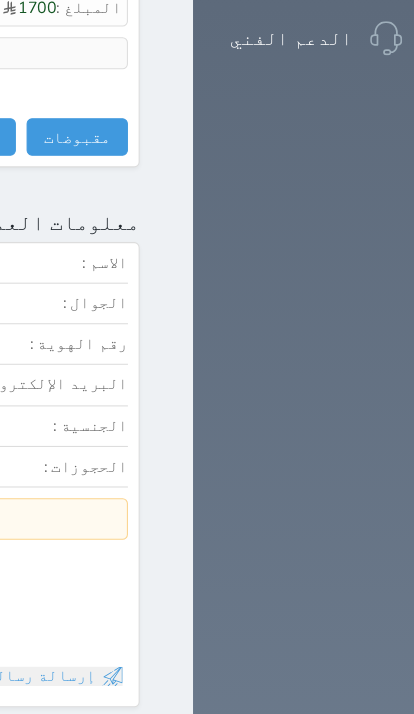 click at bounding box center [170, -1625] 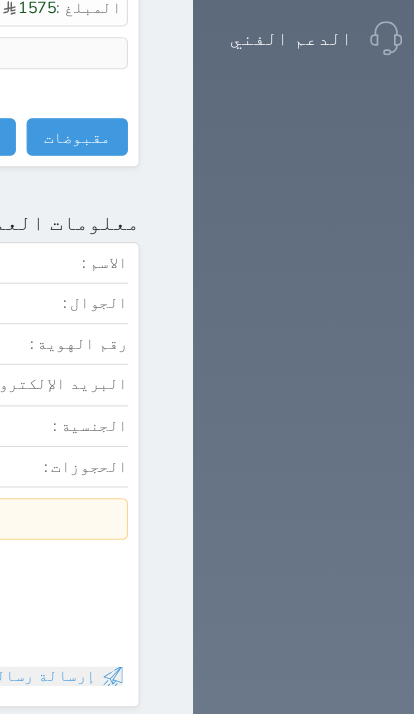 click on "تسكين الوحدات" at bounding box center (305, -1206) 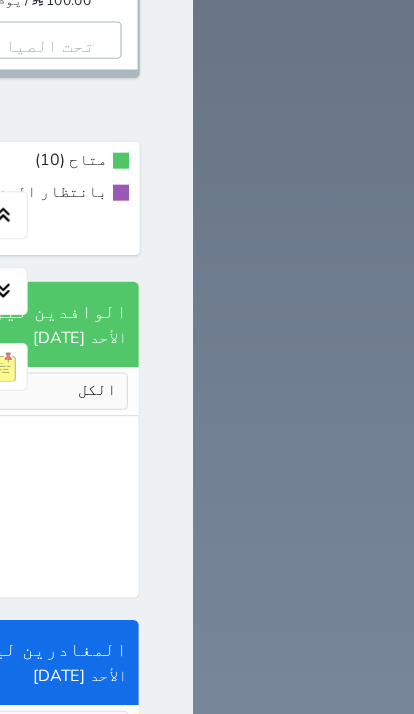 scroll, scrollTop: 1834, scrollLeft: 0, axis: vertical 